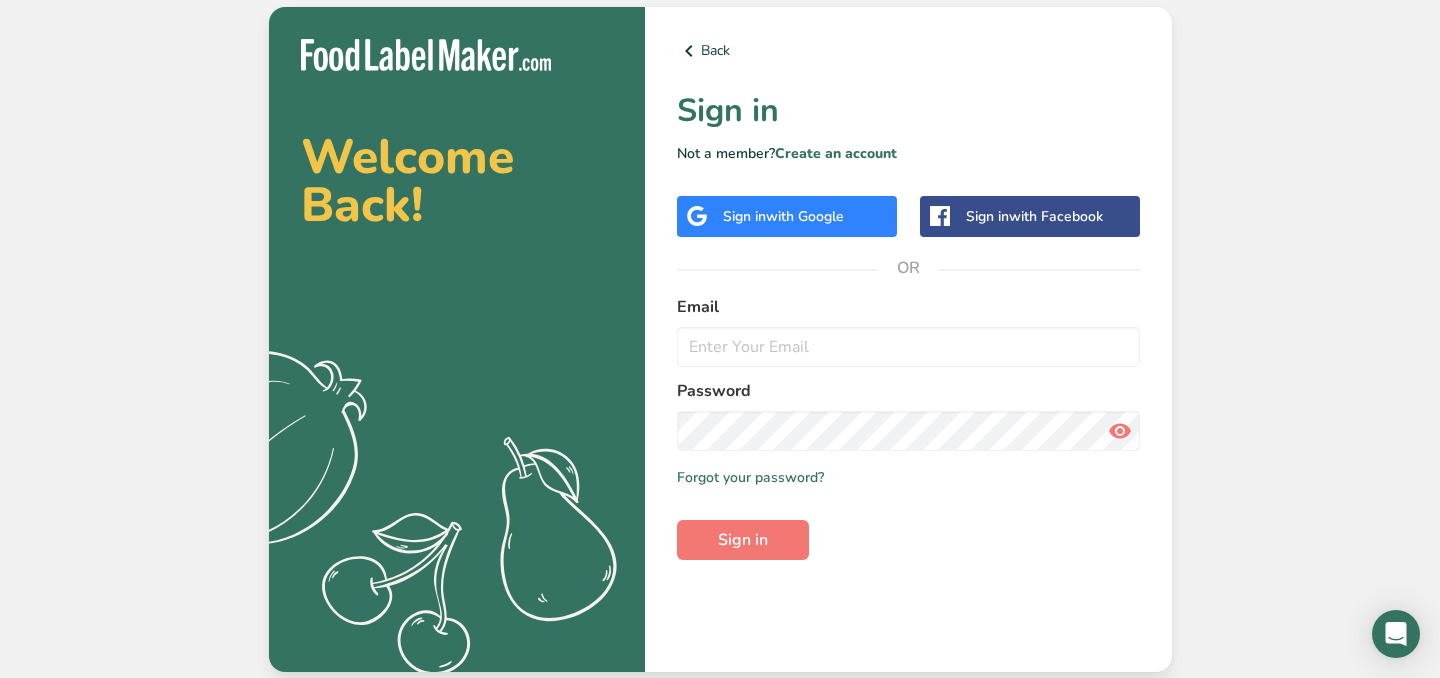 scroll, scrollTop: 0, scrollLeft: 0, axis: both 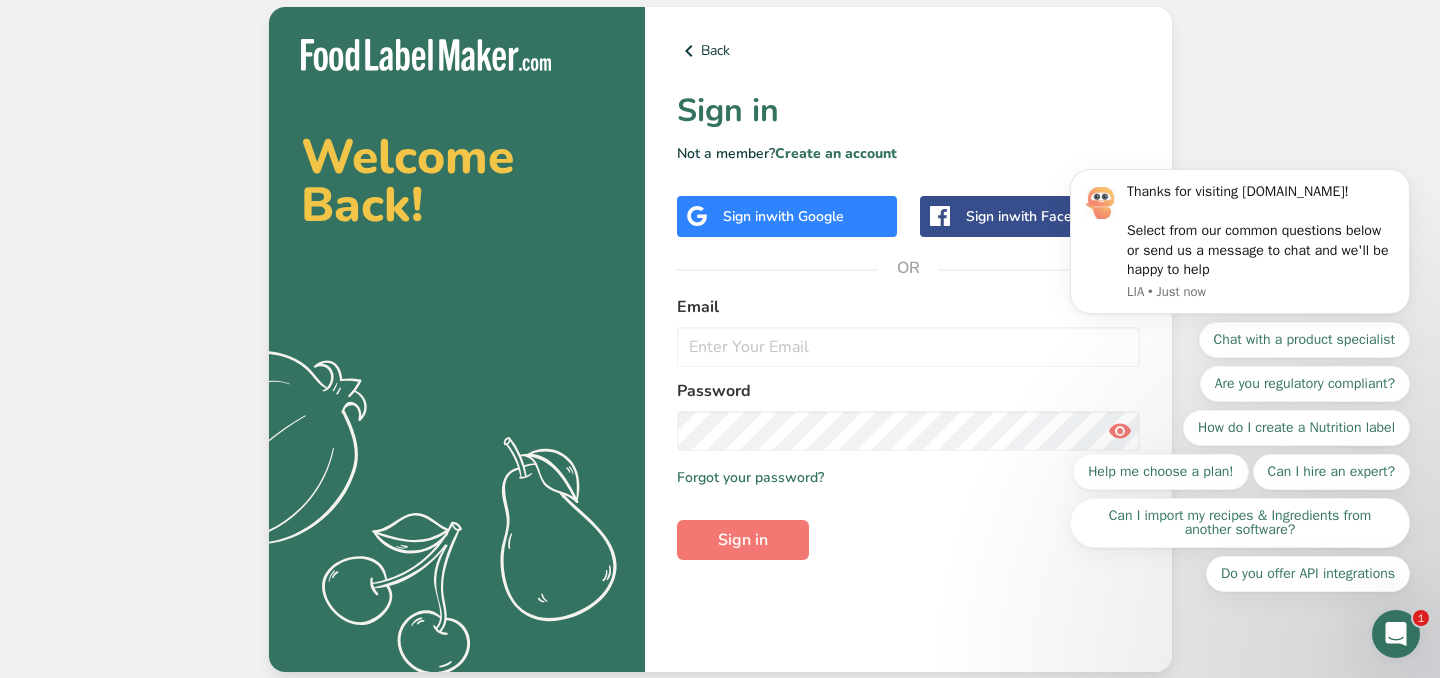 click at bounding box center (908, 347) 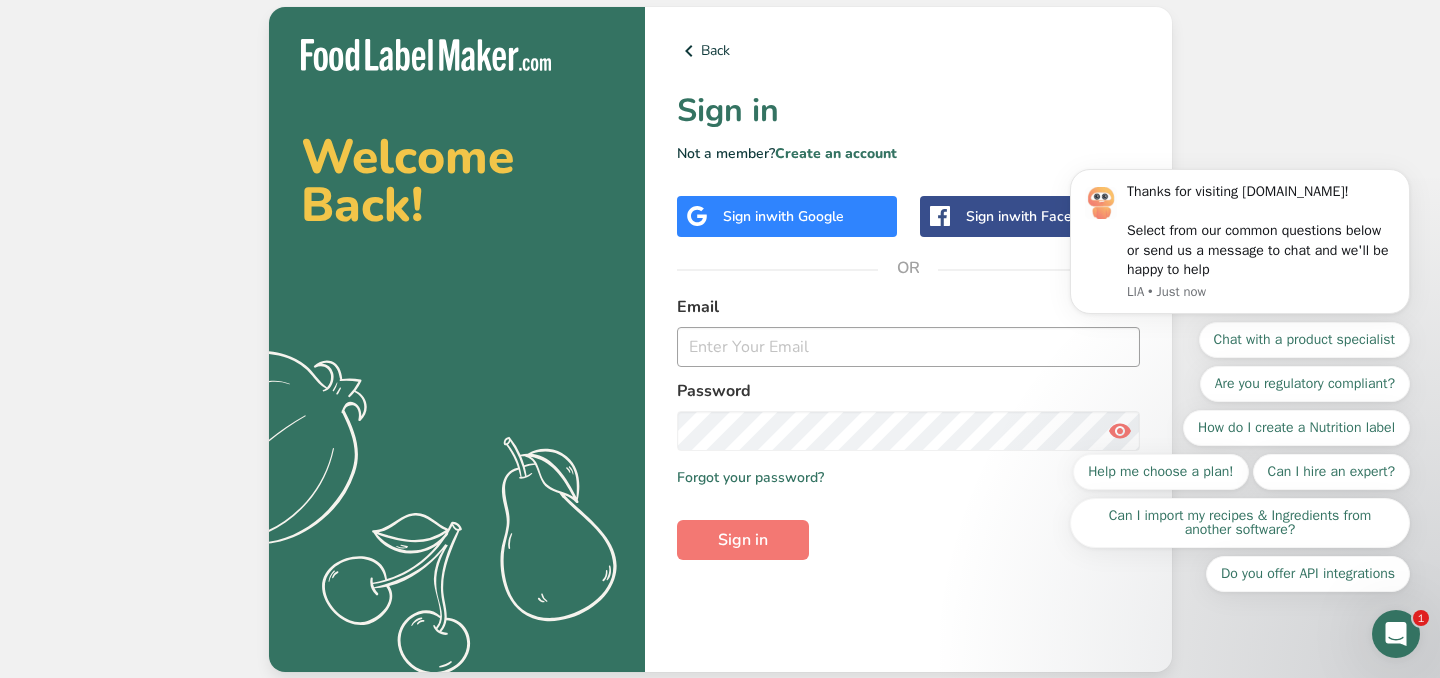 click at bounding box center (908, 347) 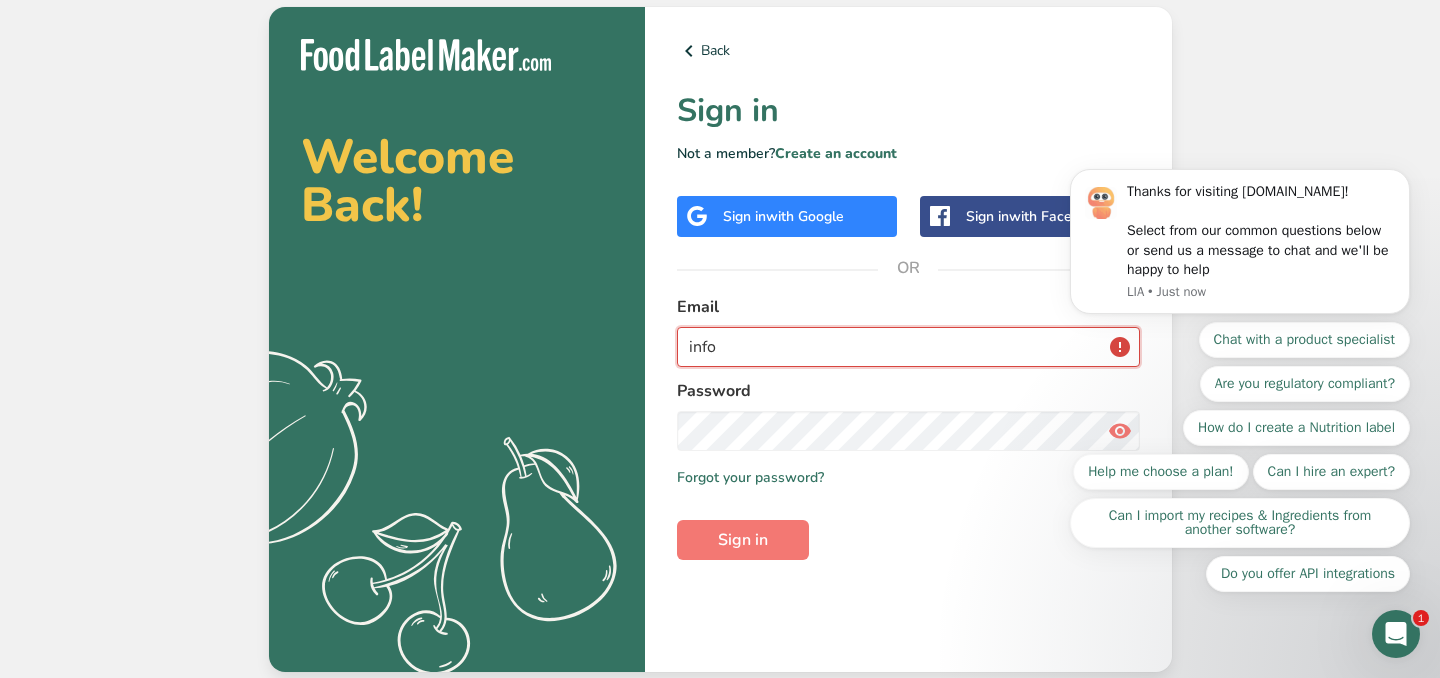 type on "[EMAIL_ADDRESS][DOMAIN_NAME]" 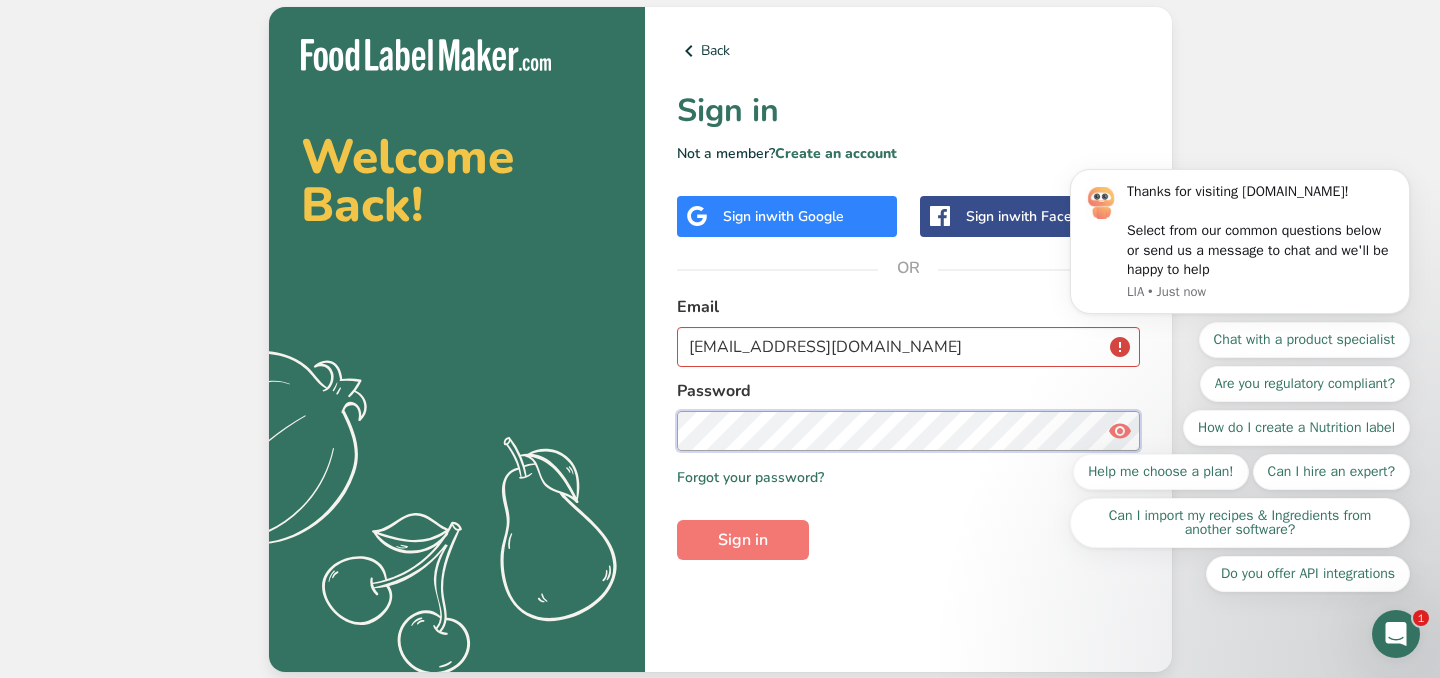 click on "Sign in" at bounding box center [743, 540] 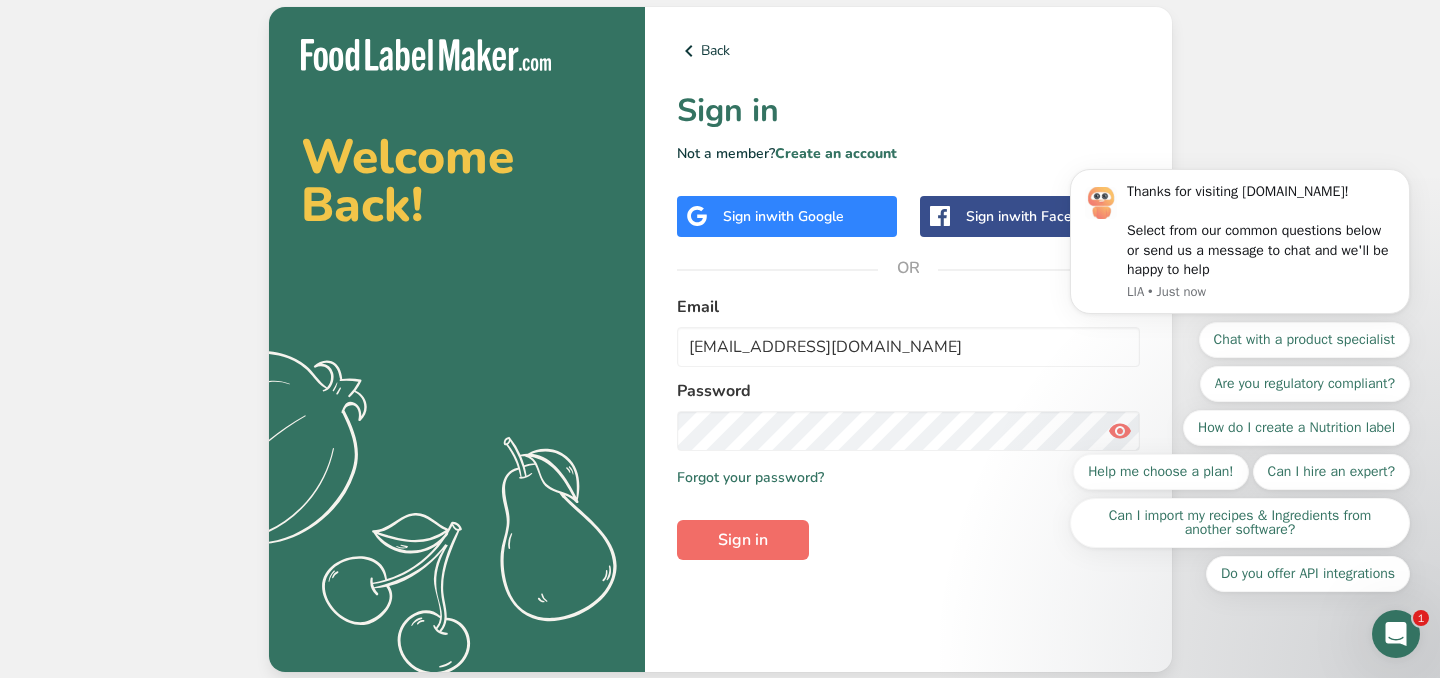 click on "Sign in" at bounding box center (743, 540) 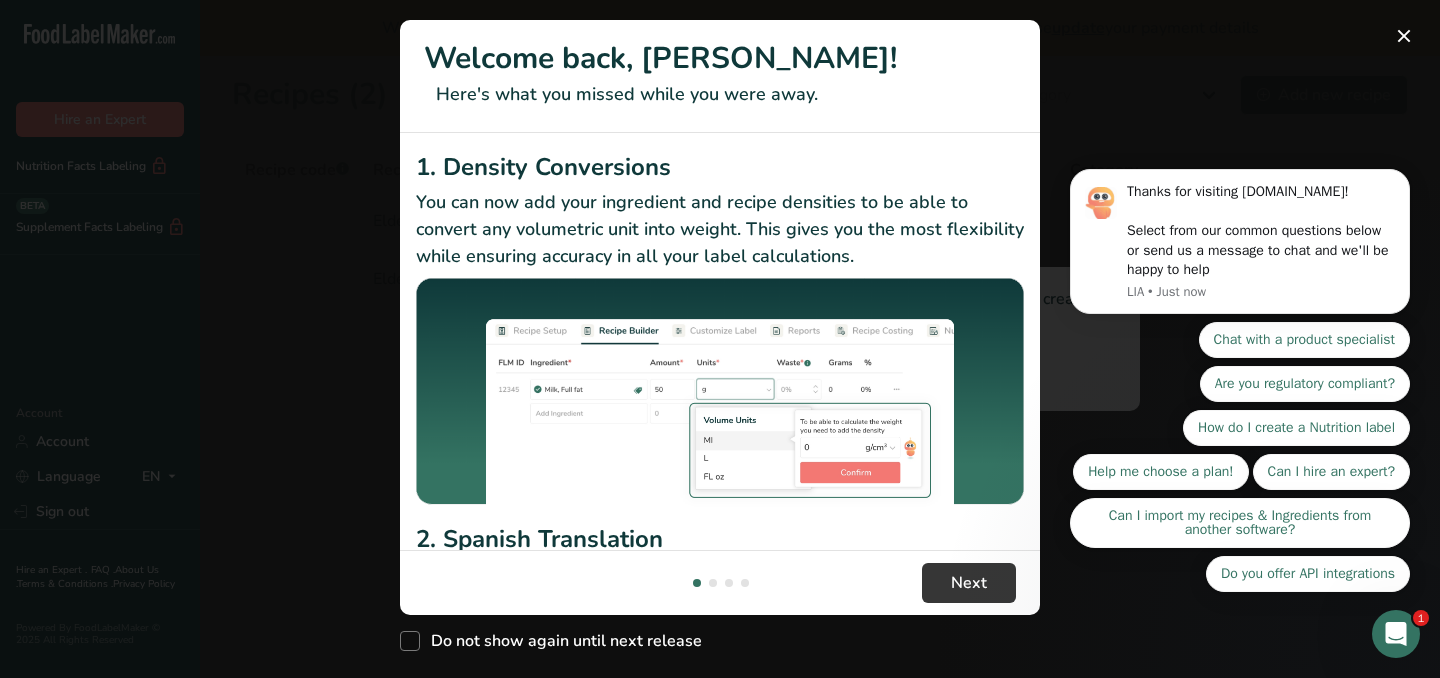 drag, startPoint x: 727, startPoint y: 373, endPoint x: 757, endPoint y: 378, distance: 30.413813 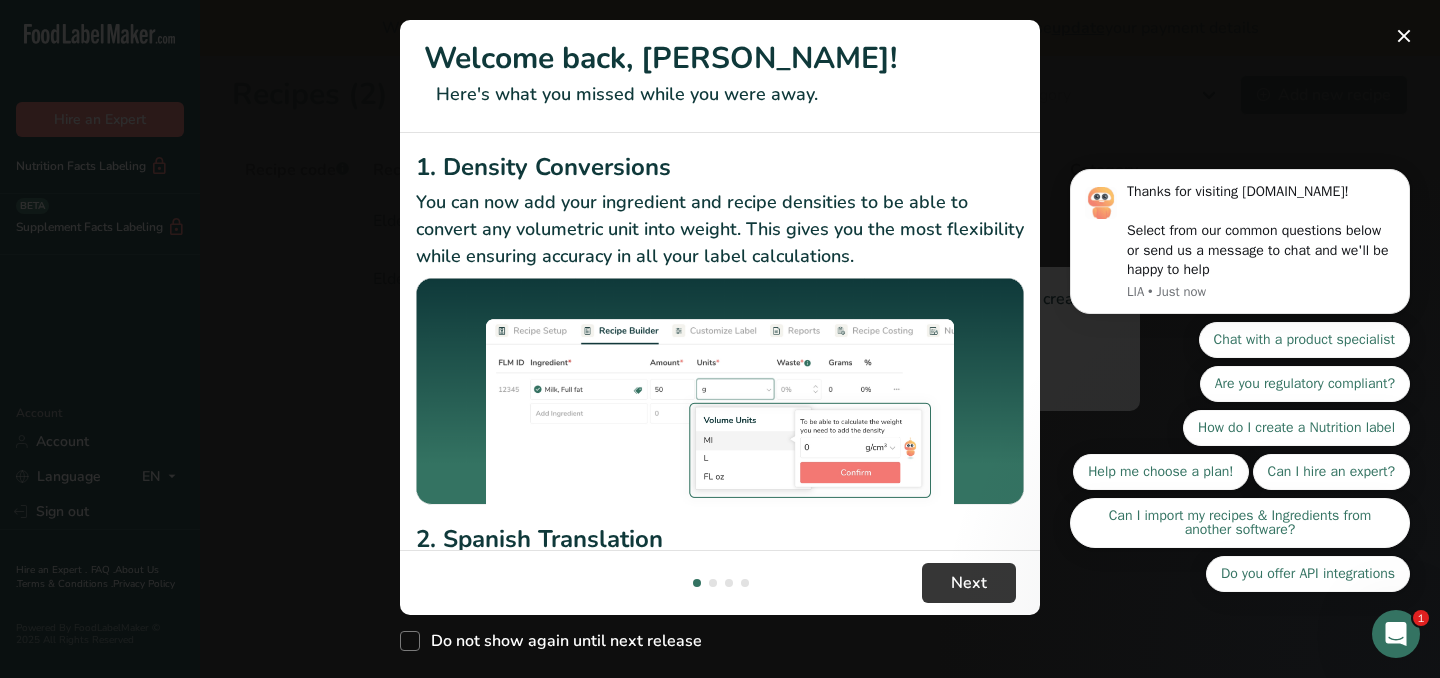 click at bounding box center [720, 396] 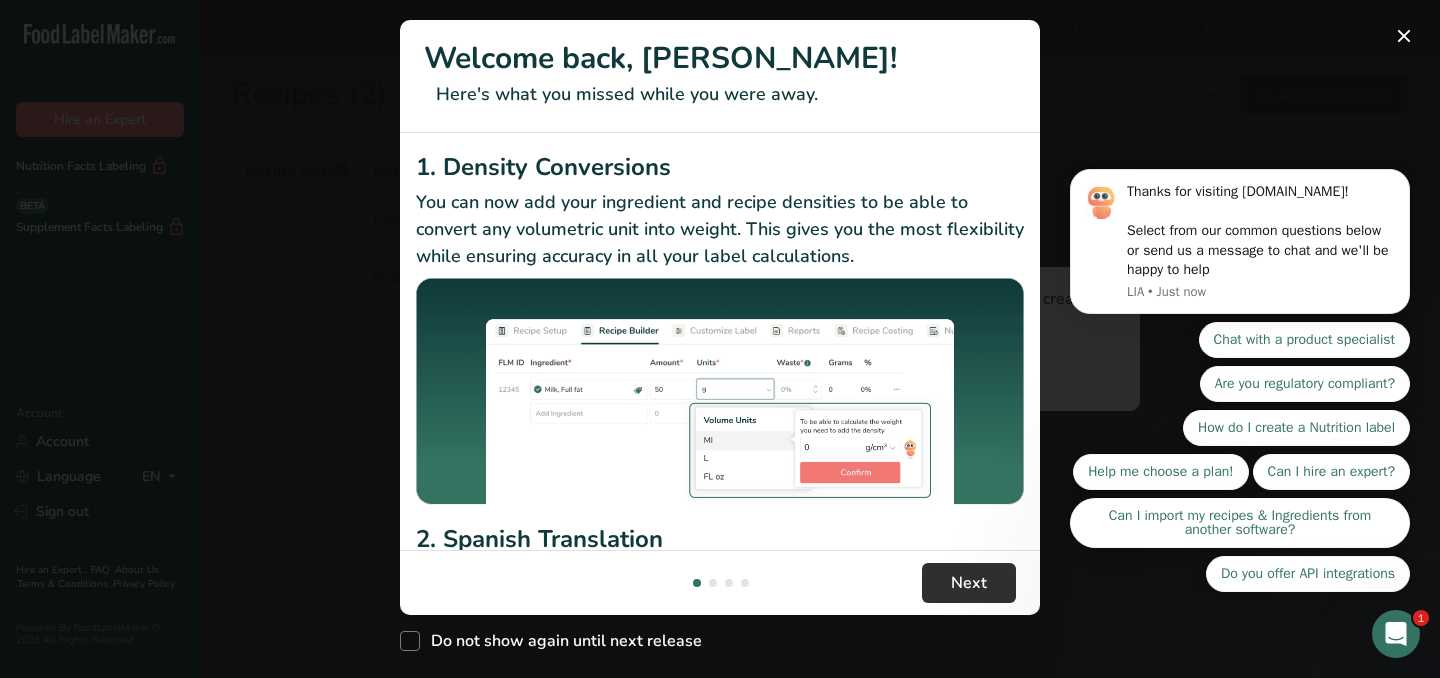 click on "Next" at bounding box center (969, 583) 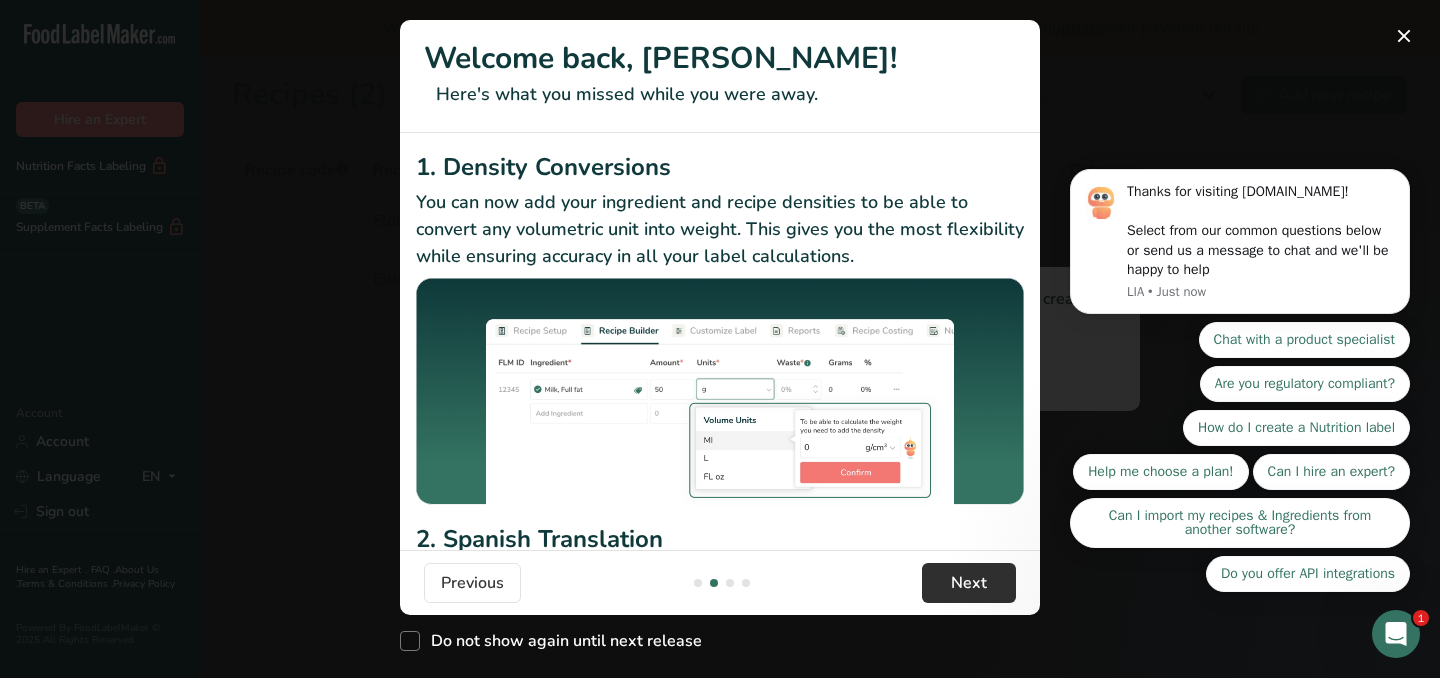 click on "Next" at bounding box center (969, 583) 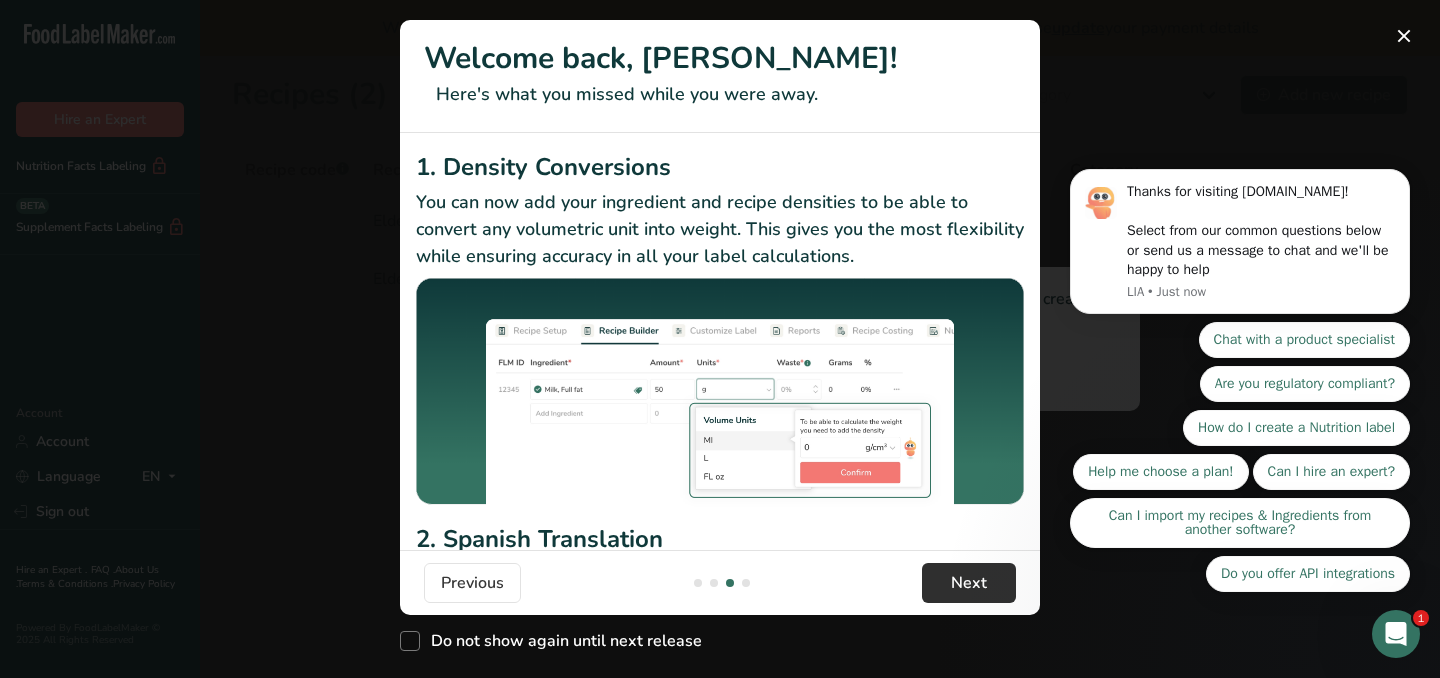 click on "Next" at bounding box center (969, 583) 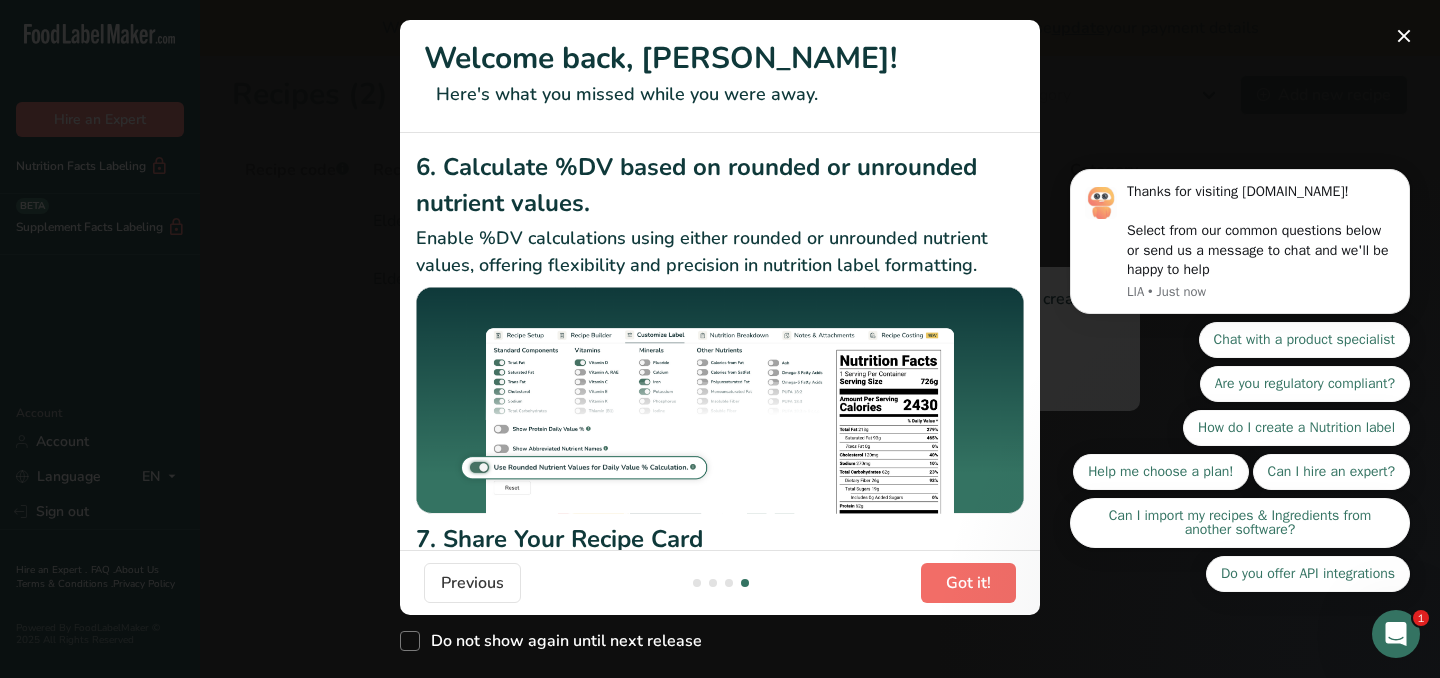 scroll, scrollTop: 0, scrollLeft: 1920, axis: horizontal 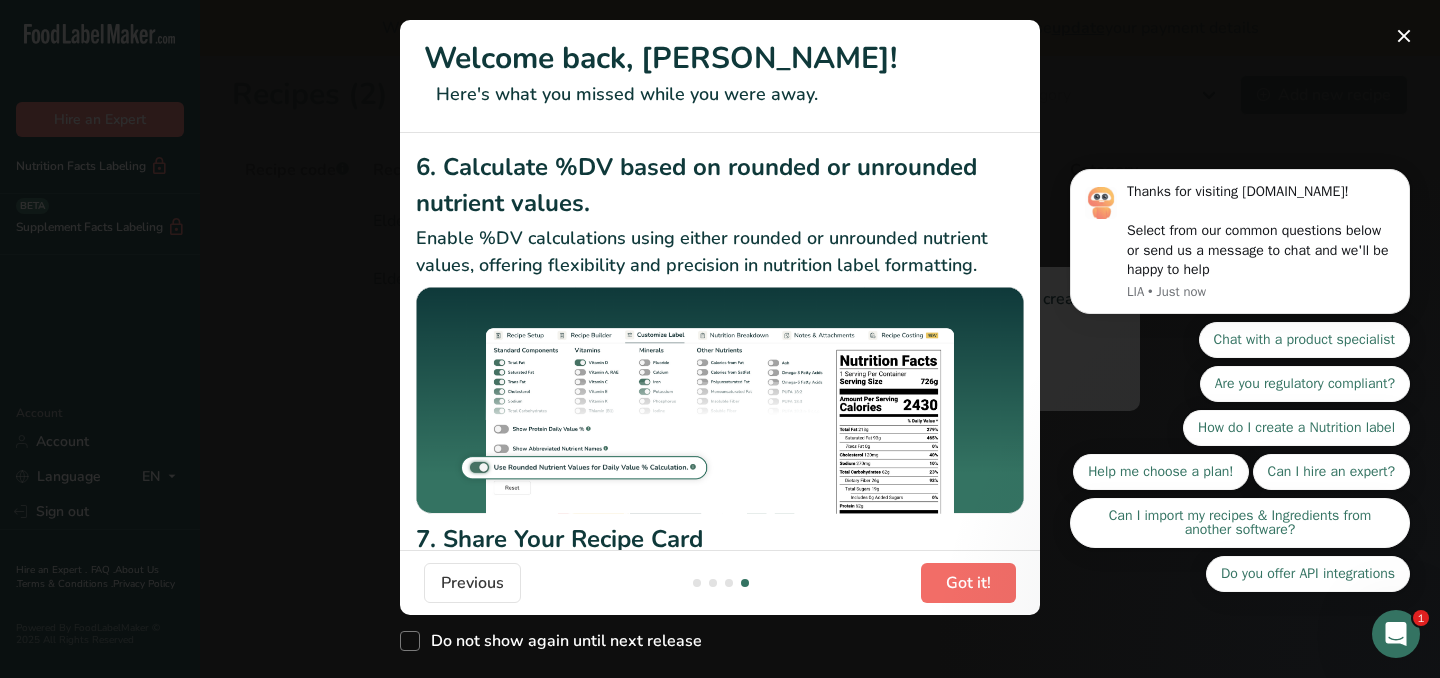 click on "Got it!" at bounding box center (968, 583) 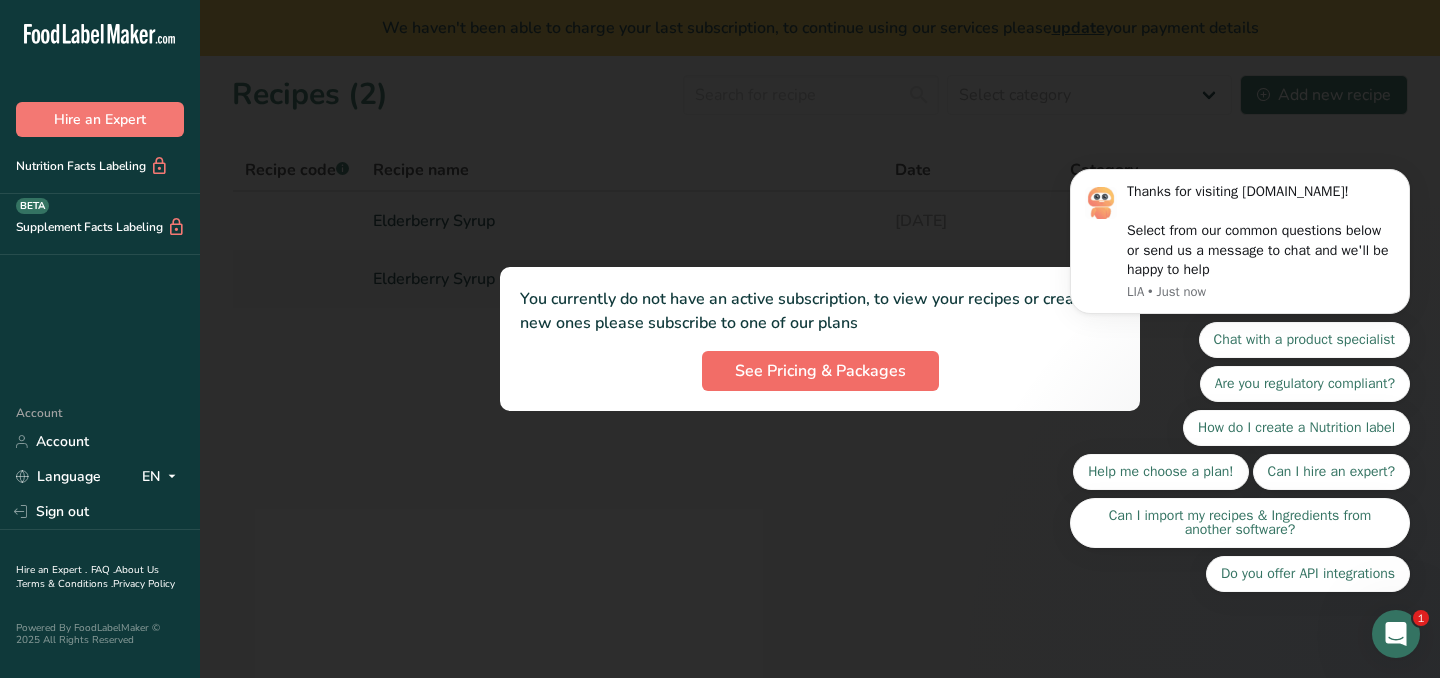 click on "See Pricing & Packages" at bounding box center (820, 371) 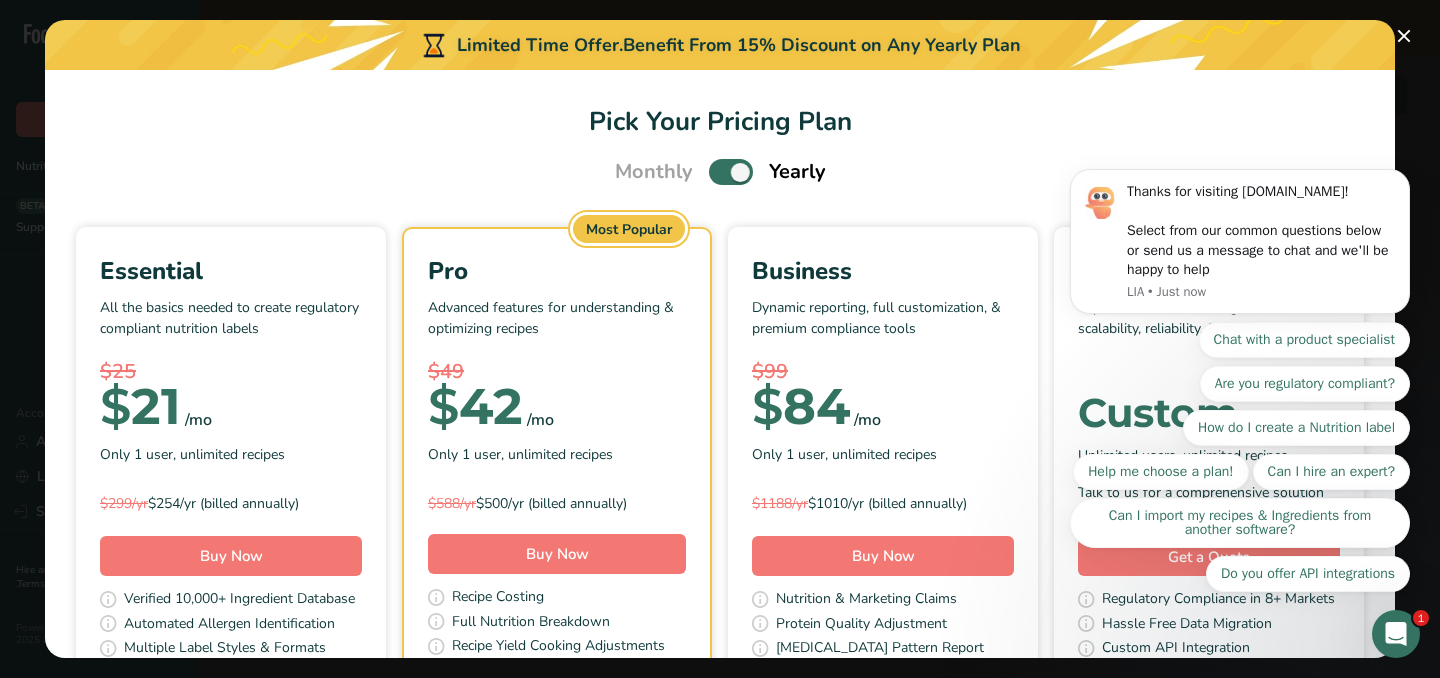 scroll, scrollTop: 0, scrollLeft: 0, axis: both 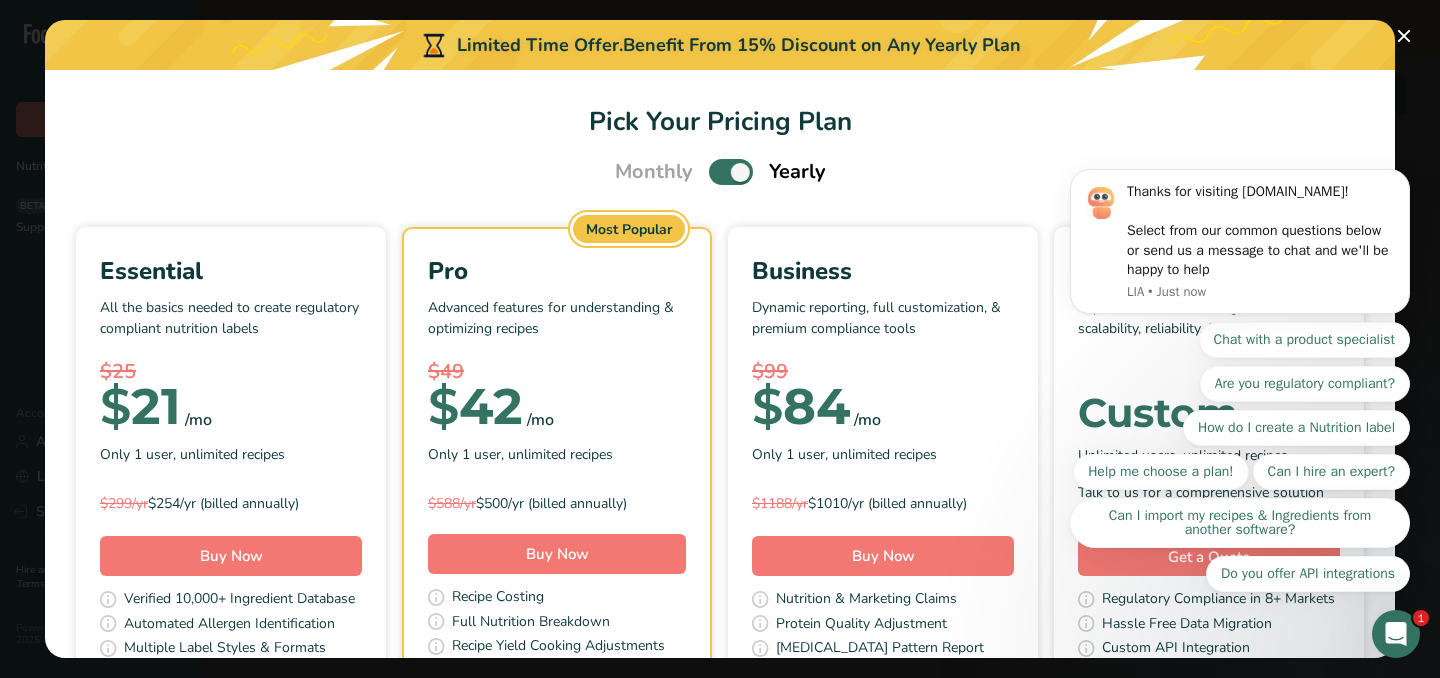 click on "$ 21
/mo" at bounding box center [231, 407] 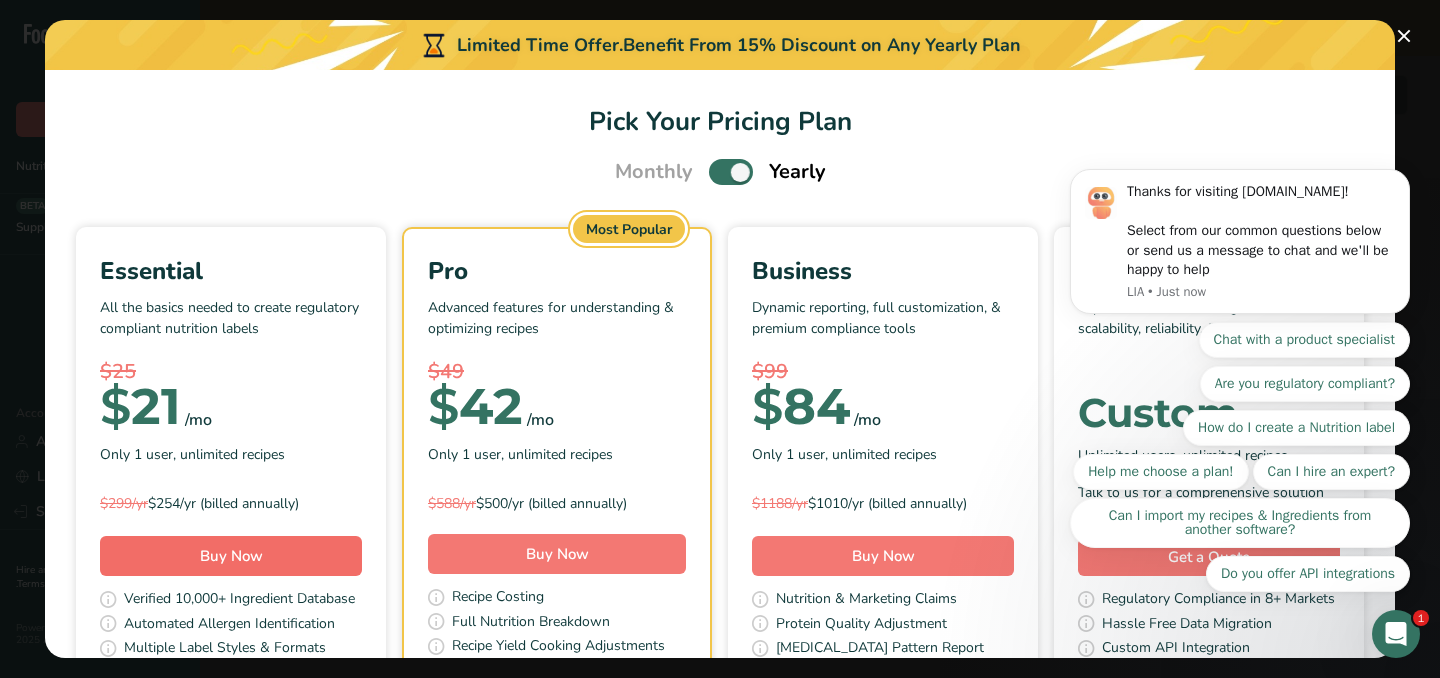 click on "Buy Now" at bounding box center [231, 556] 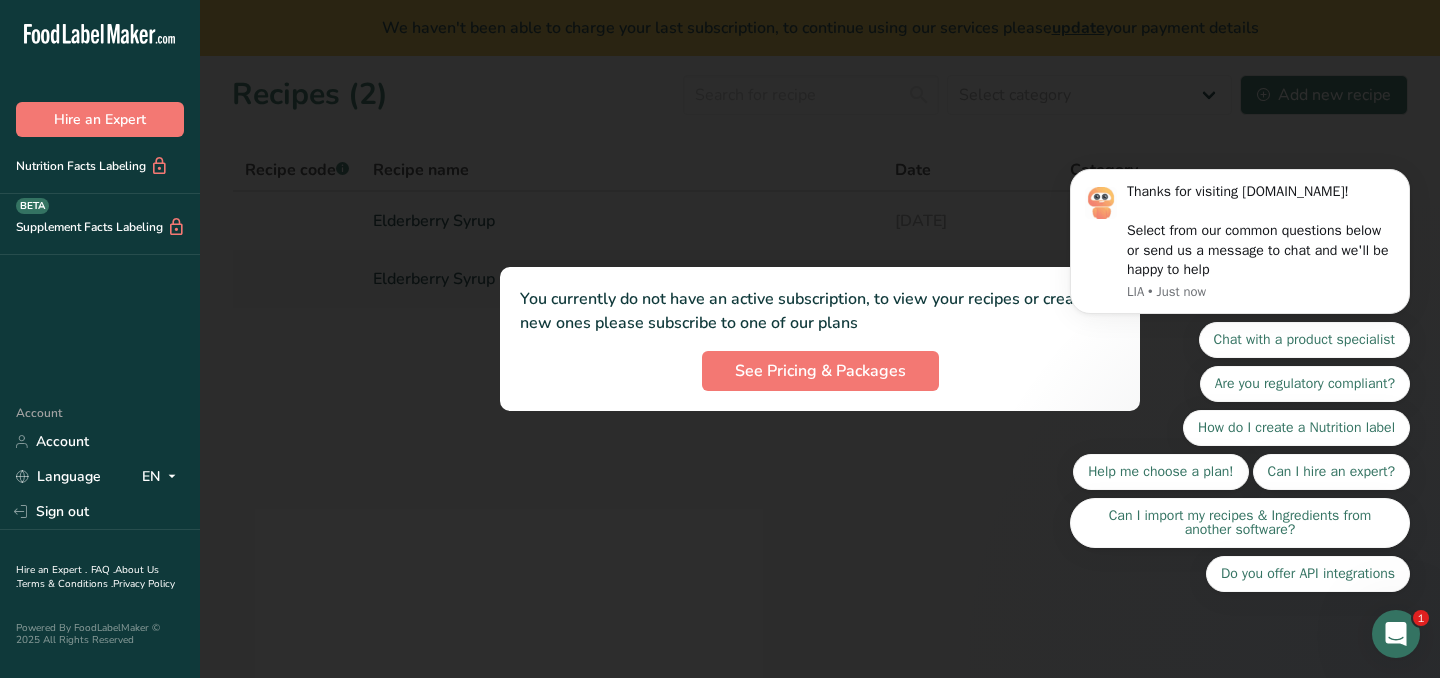 scroll, scrollTop: 0, scrollLeft: 0, axis: both 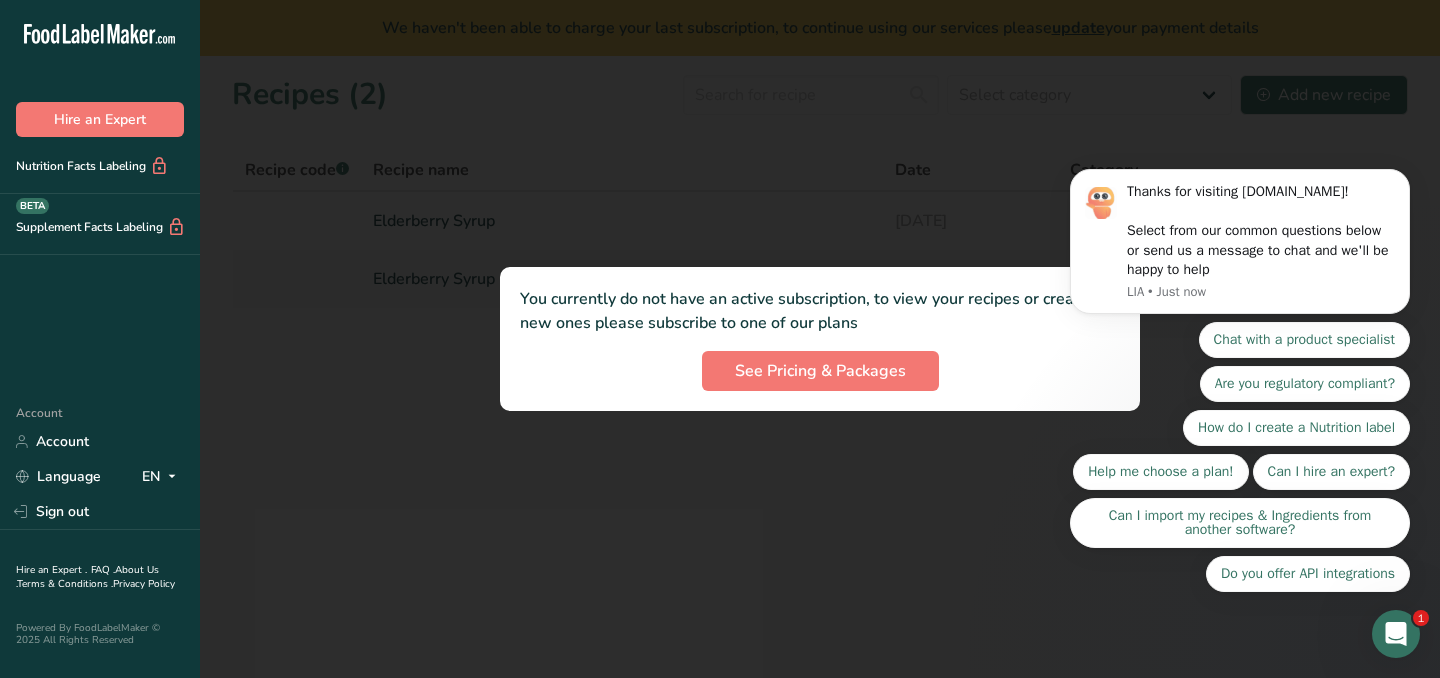 click on "You currently do not have an active subscription, to view your recipes or create new ones please subscribe to one of our plans
See Pricing & Packages" at bounding box center [820, 339] 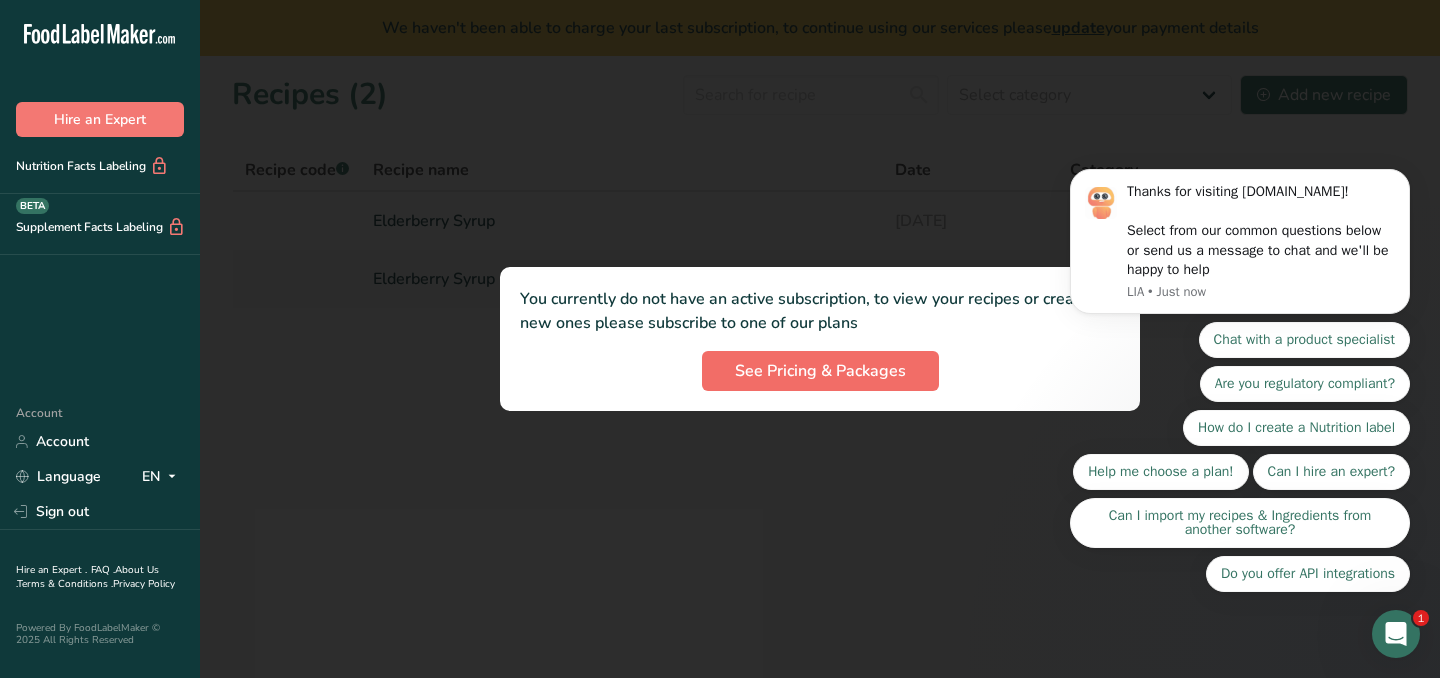 click on "See Pricing & Packages" at bounding box center (820, 371) 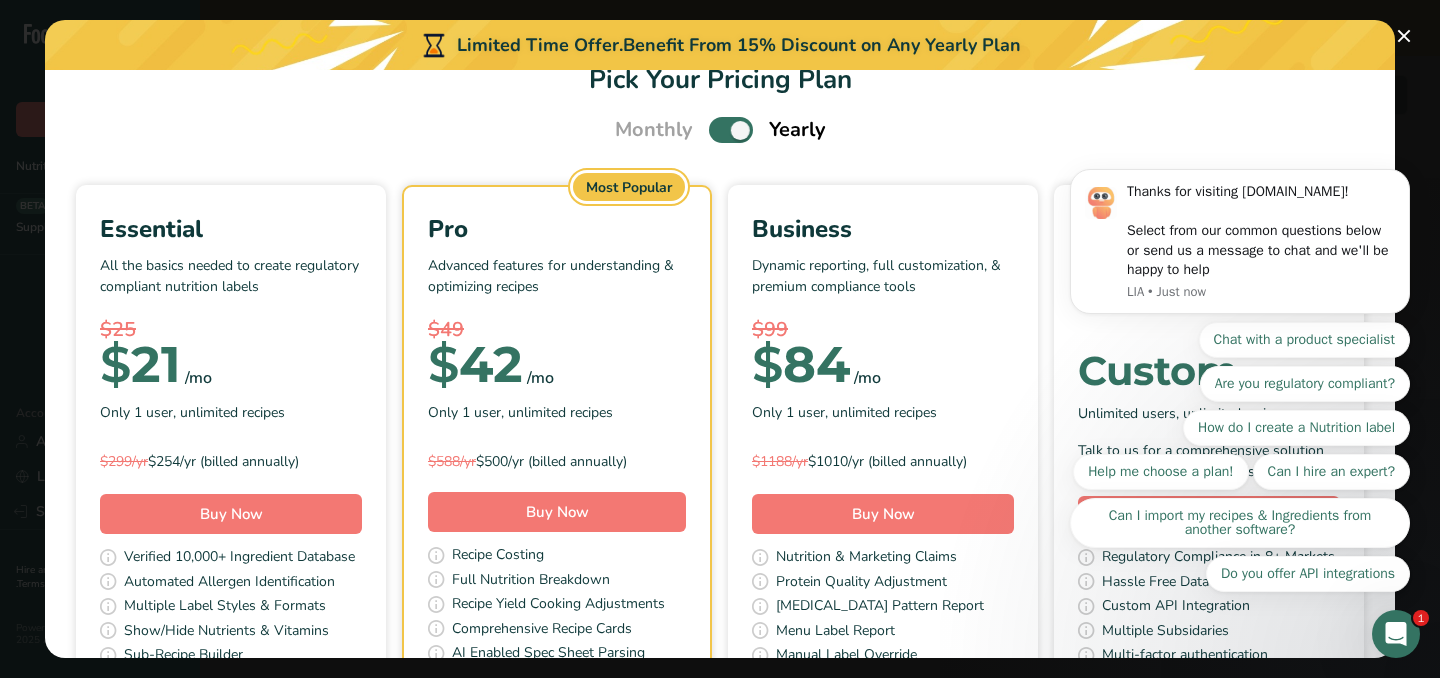 scroll, scrollTop: 36, scrollLeft: 0, axis: vertical 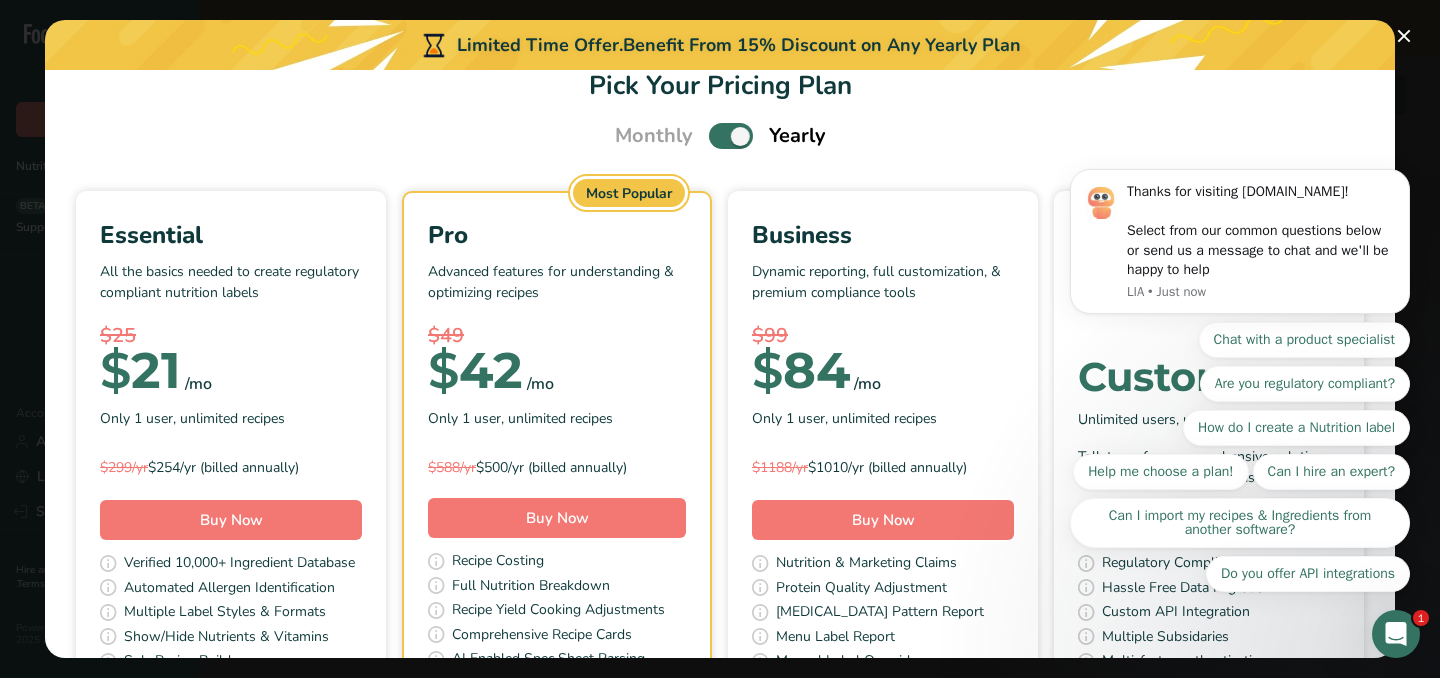 click at bounding box center [731, 135] 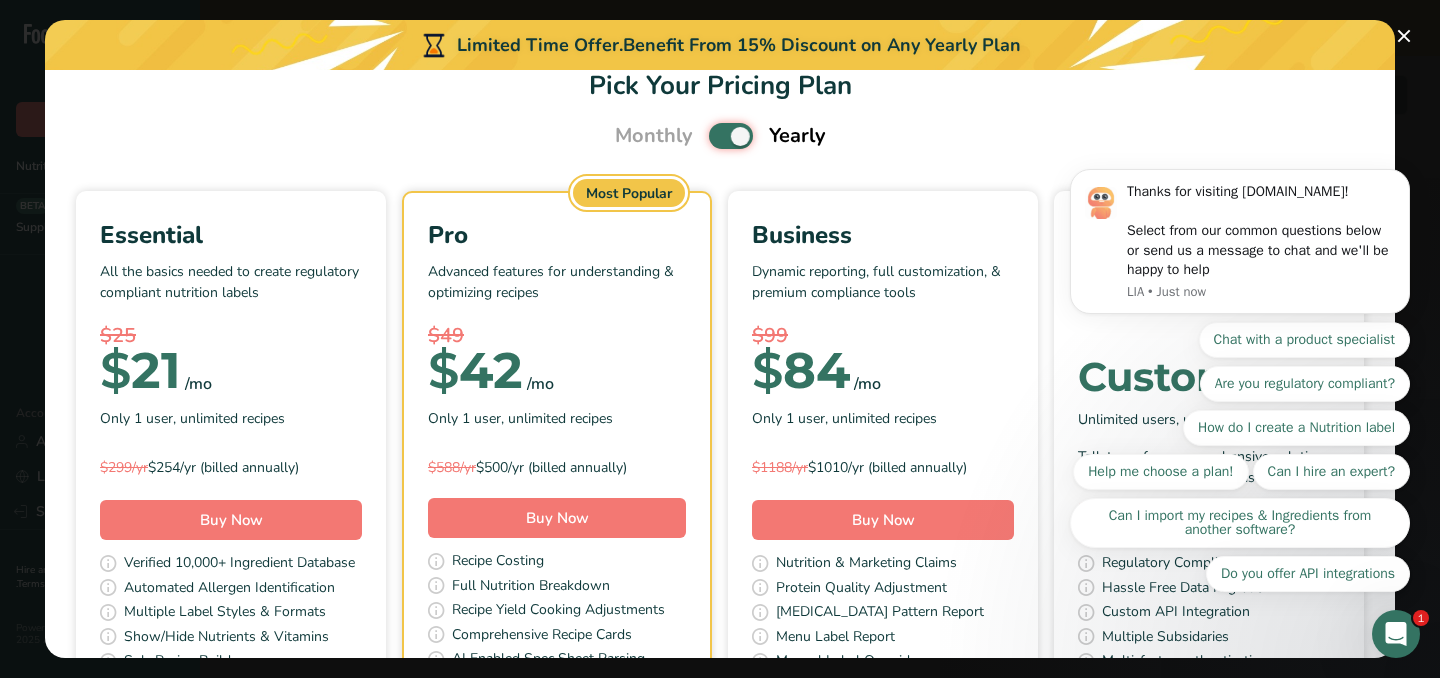 click at bounding box center [715, 136] 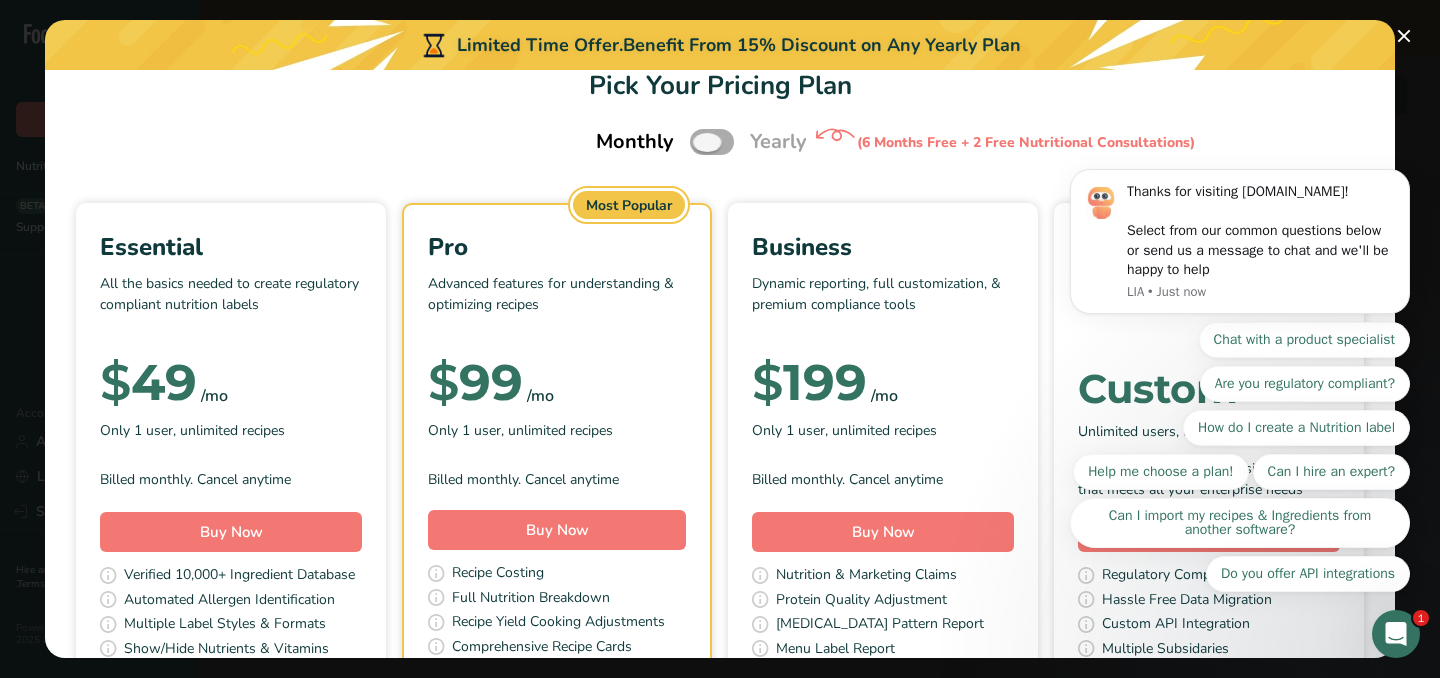 click at bounding box center [712, 141] 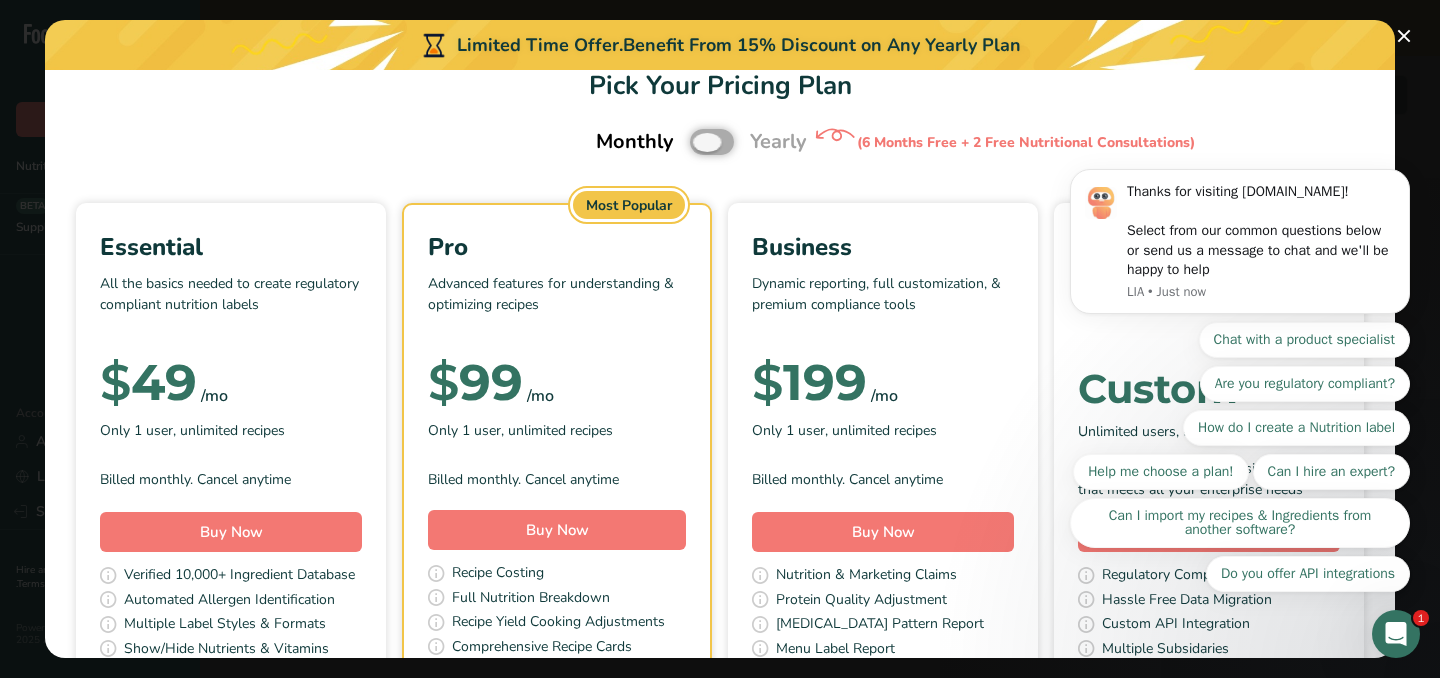 click at bounding box center [696, 142] 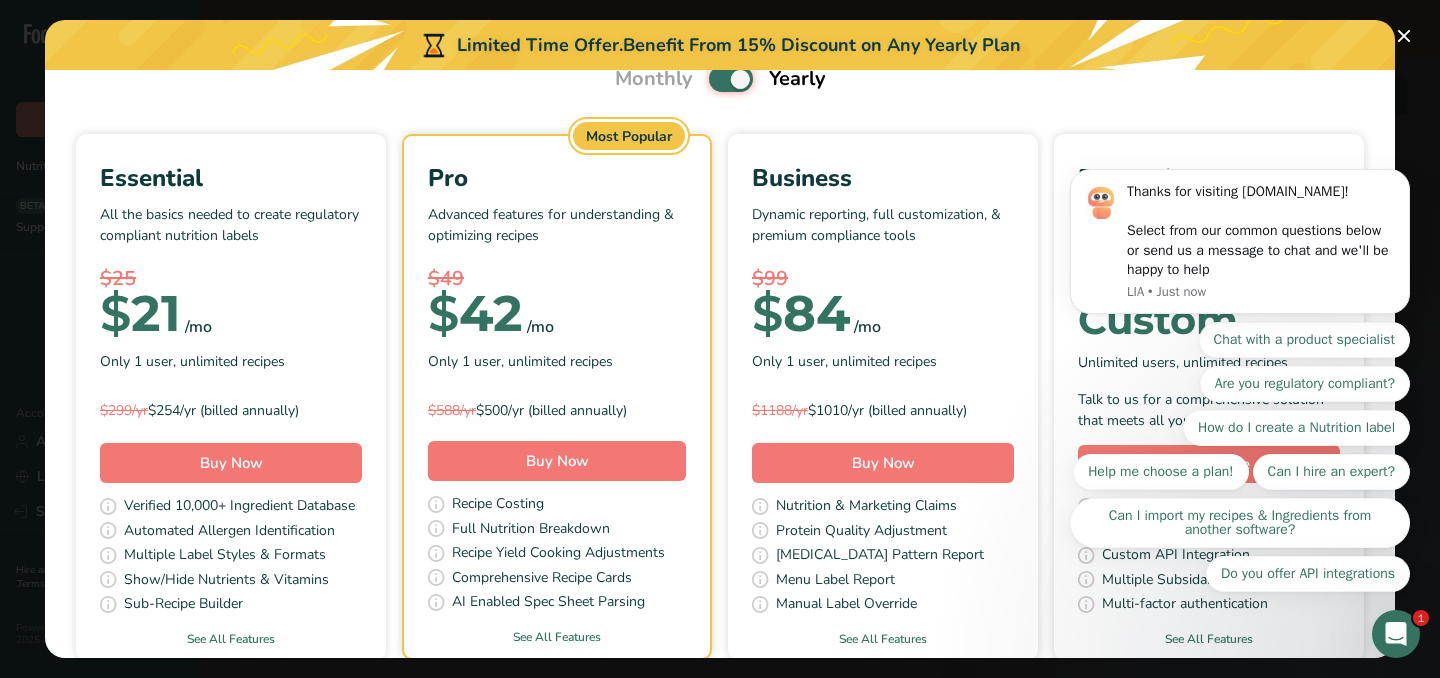 scroll, scrollTop: 95, scrollLeft: 0, axis: vertical 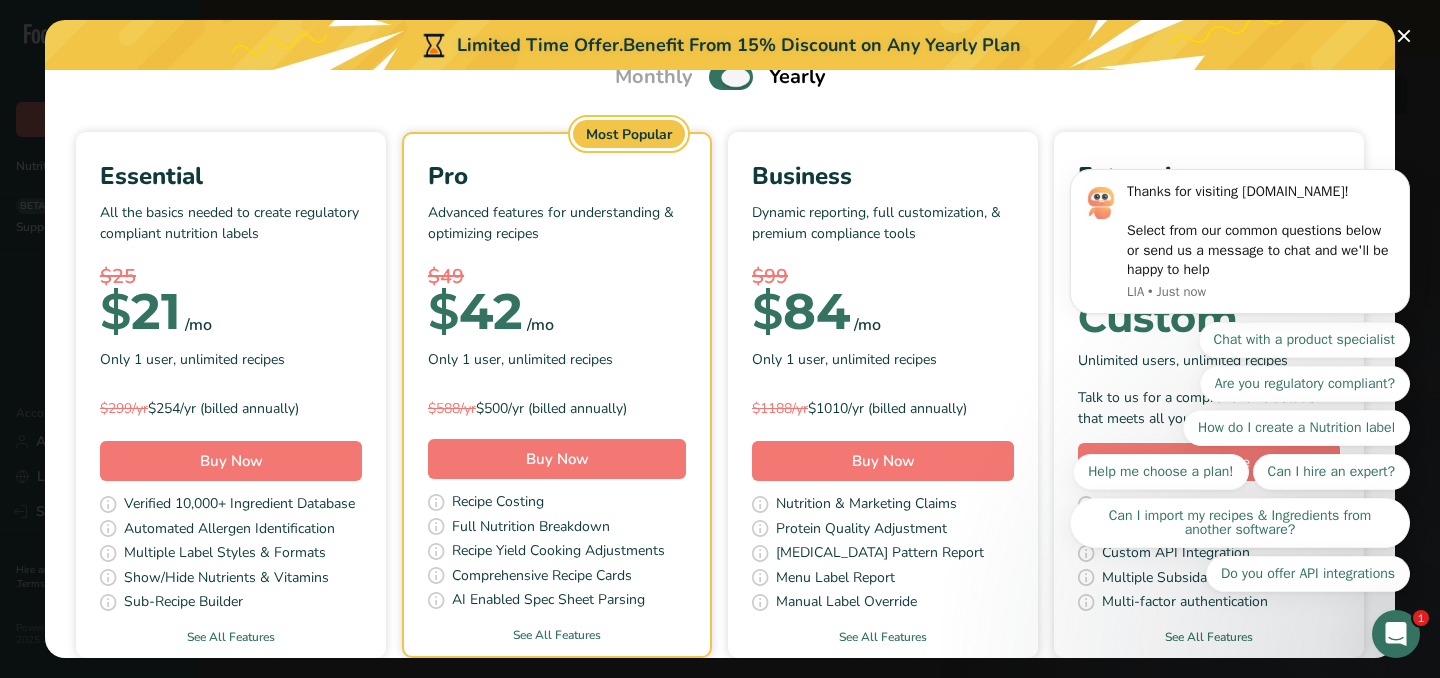 click at bounding box center (731, 76) 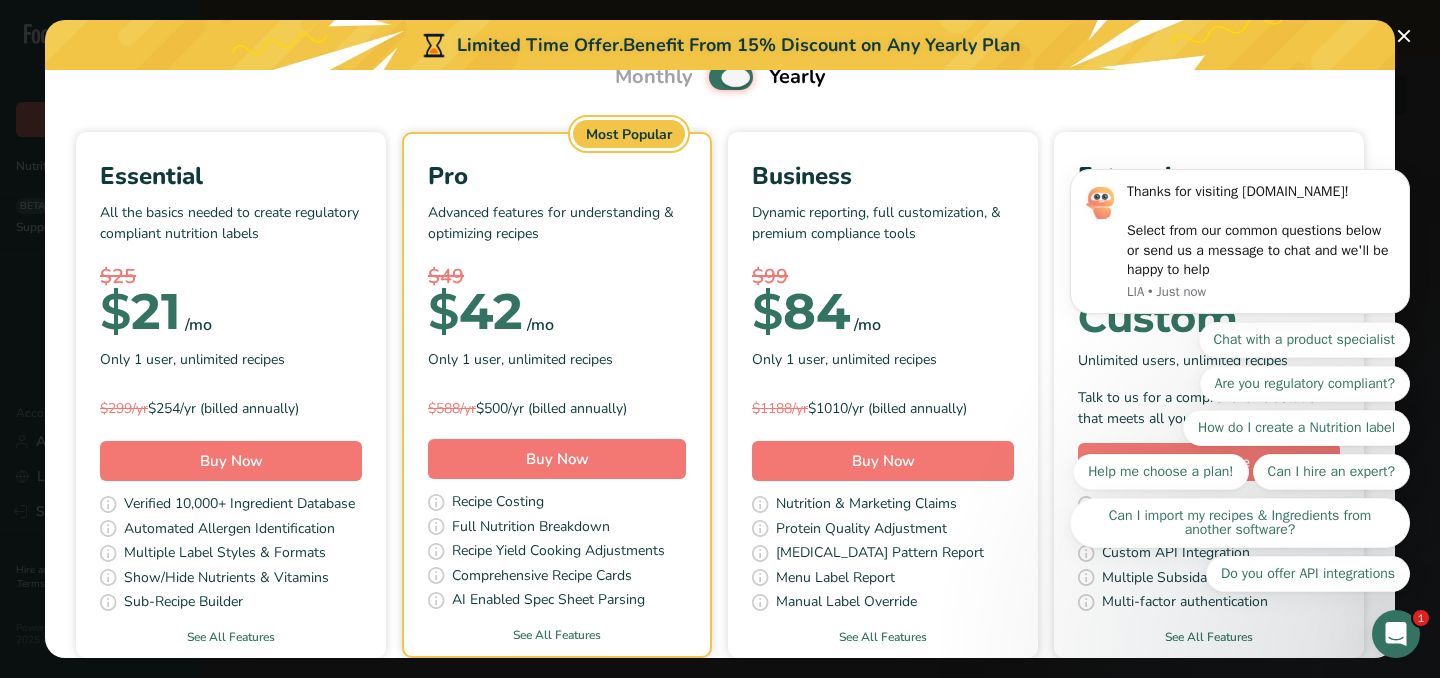 click at bounding box center (715, 77) 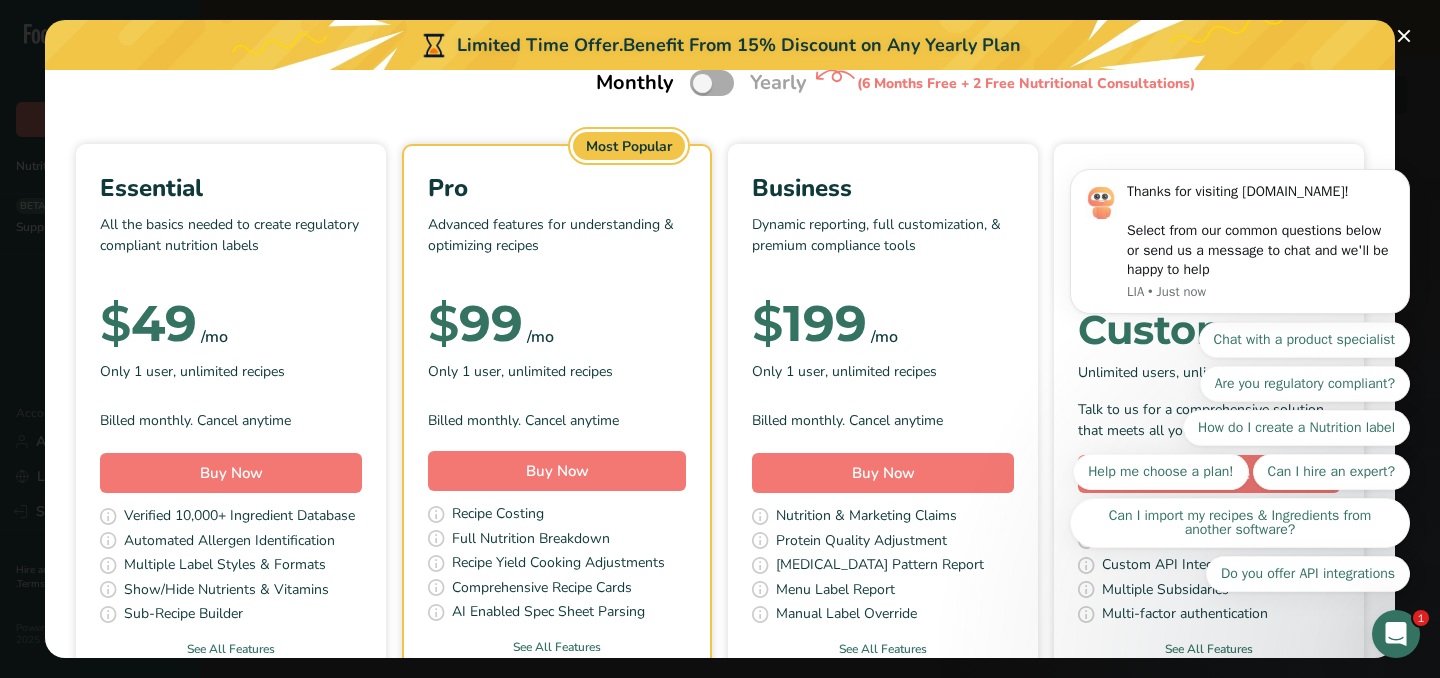 click at bounding box center (712, 82) 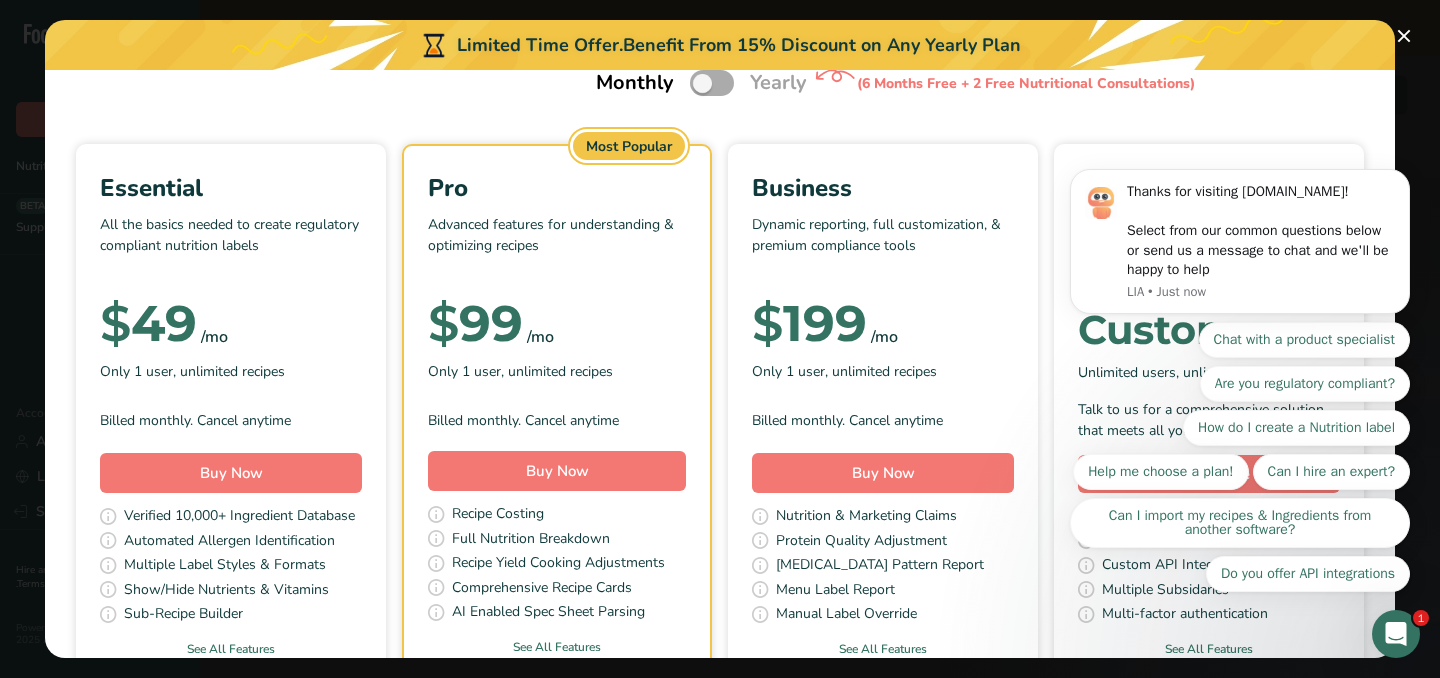 click at bounding box center (696, 83) 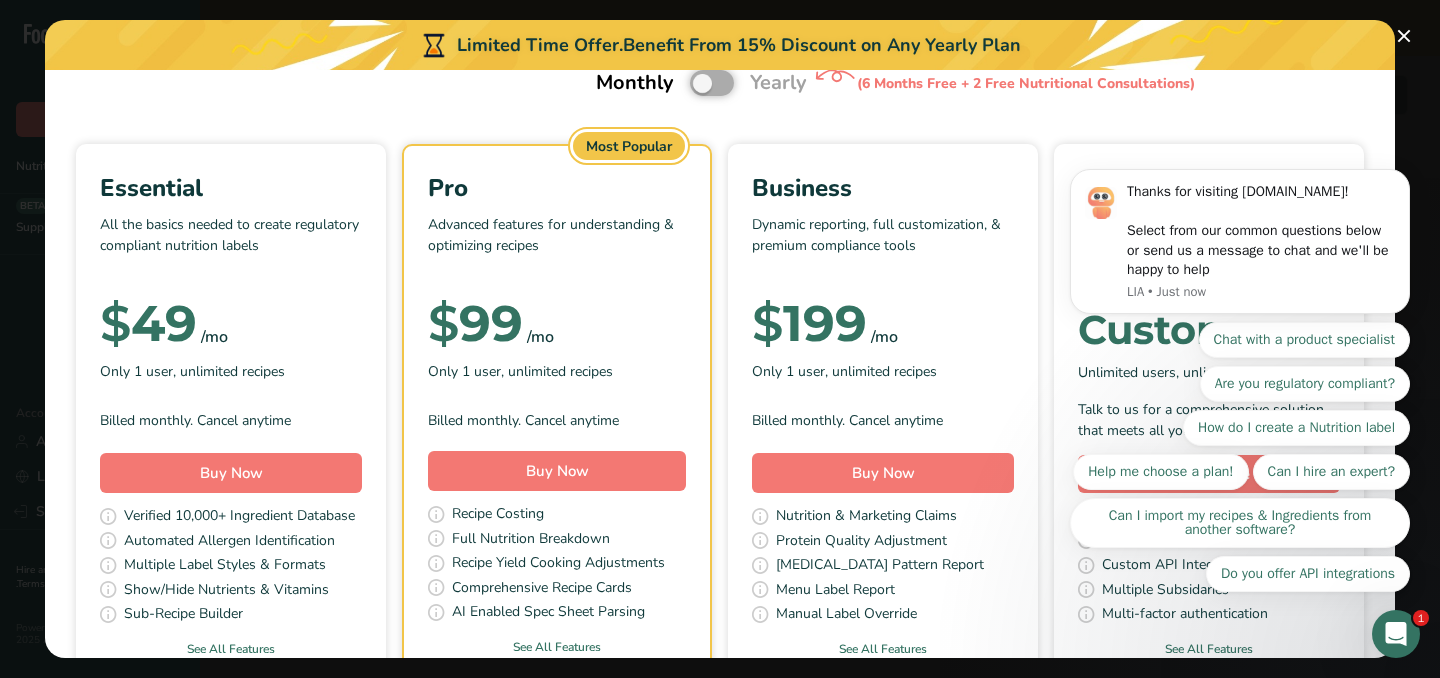 checkbox on "true" 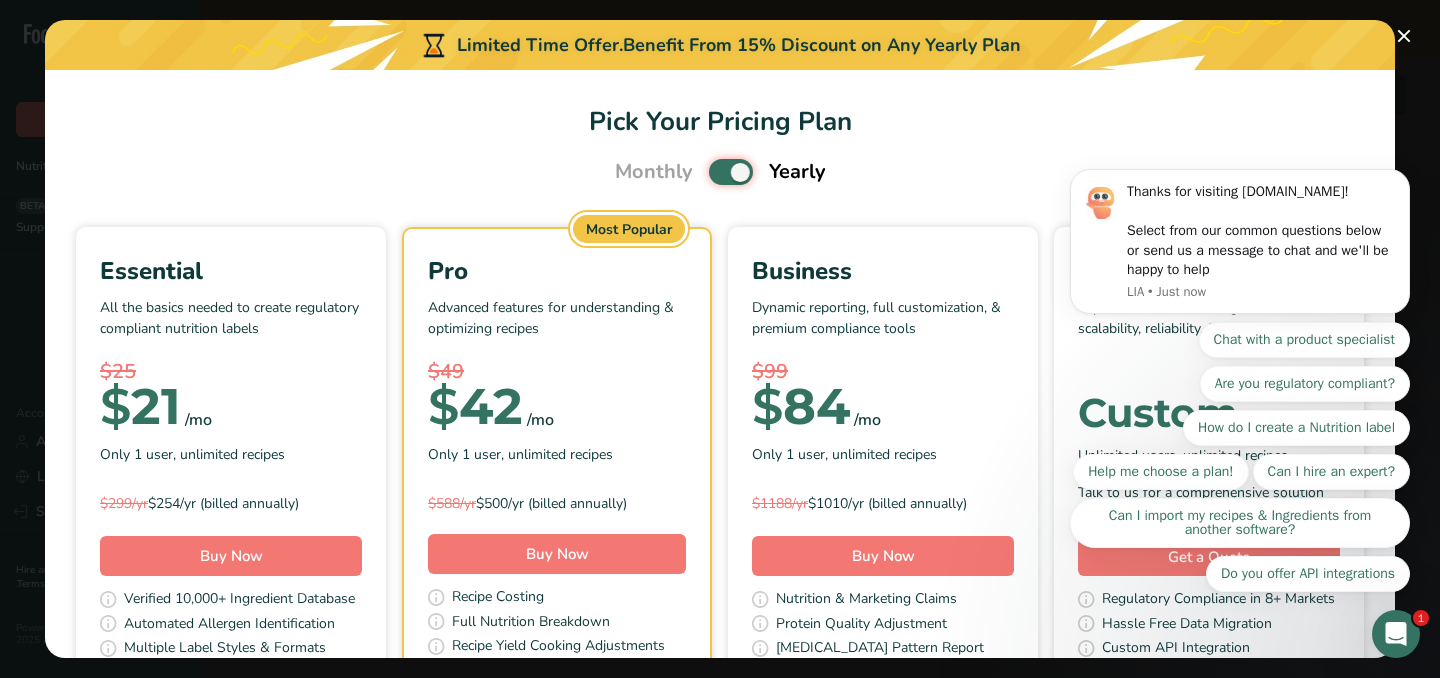 scroll, scrollTop: 0, scrollLeft: 0, axis: both 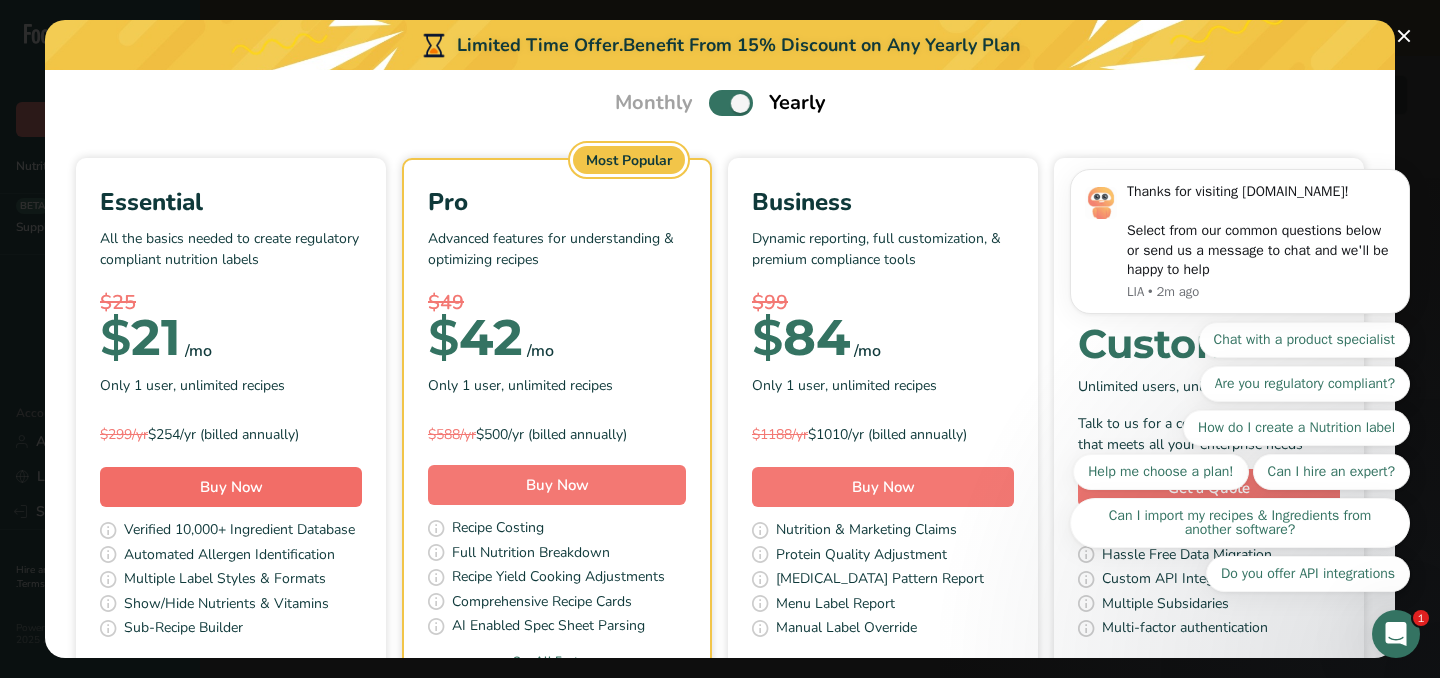 click on "Buy Now" at bounding box center (231, 487) 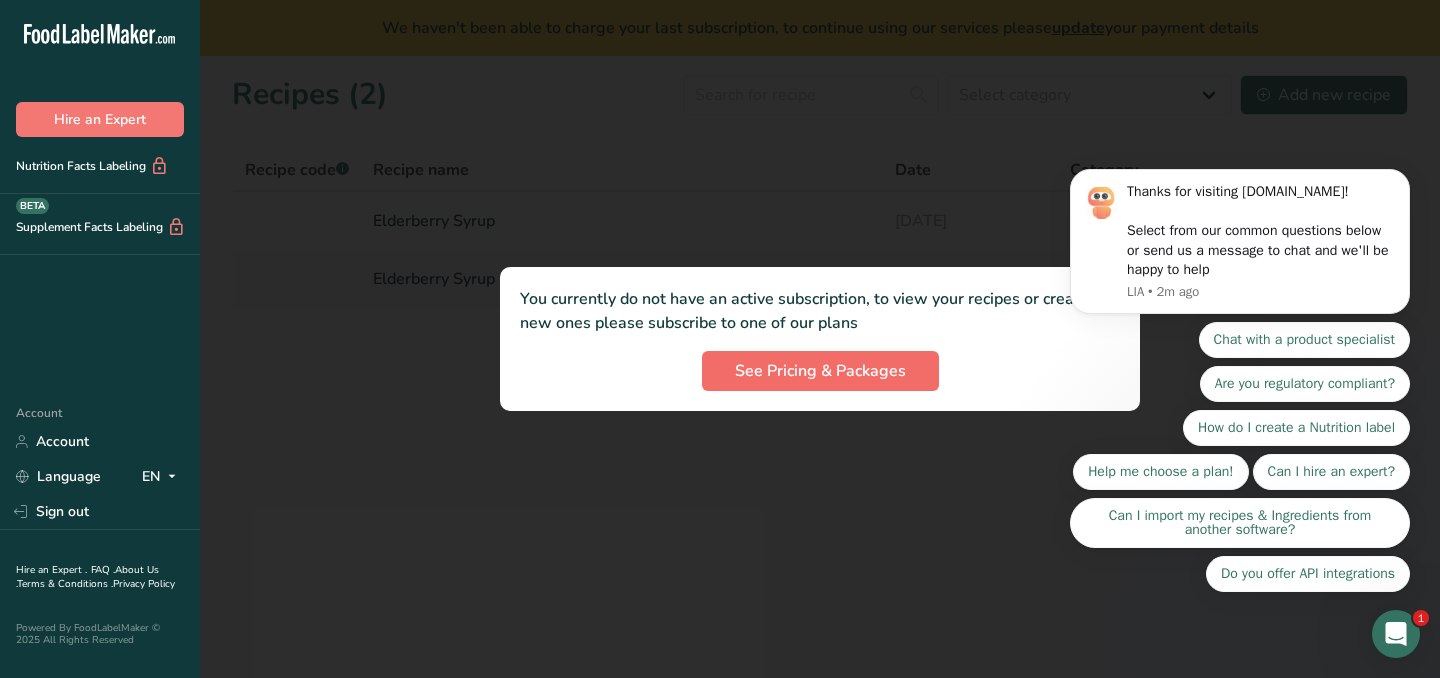 click on "See Pricing & Packages" at bounding box center (820, 371) 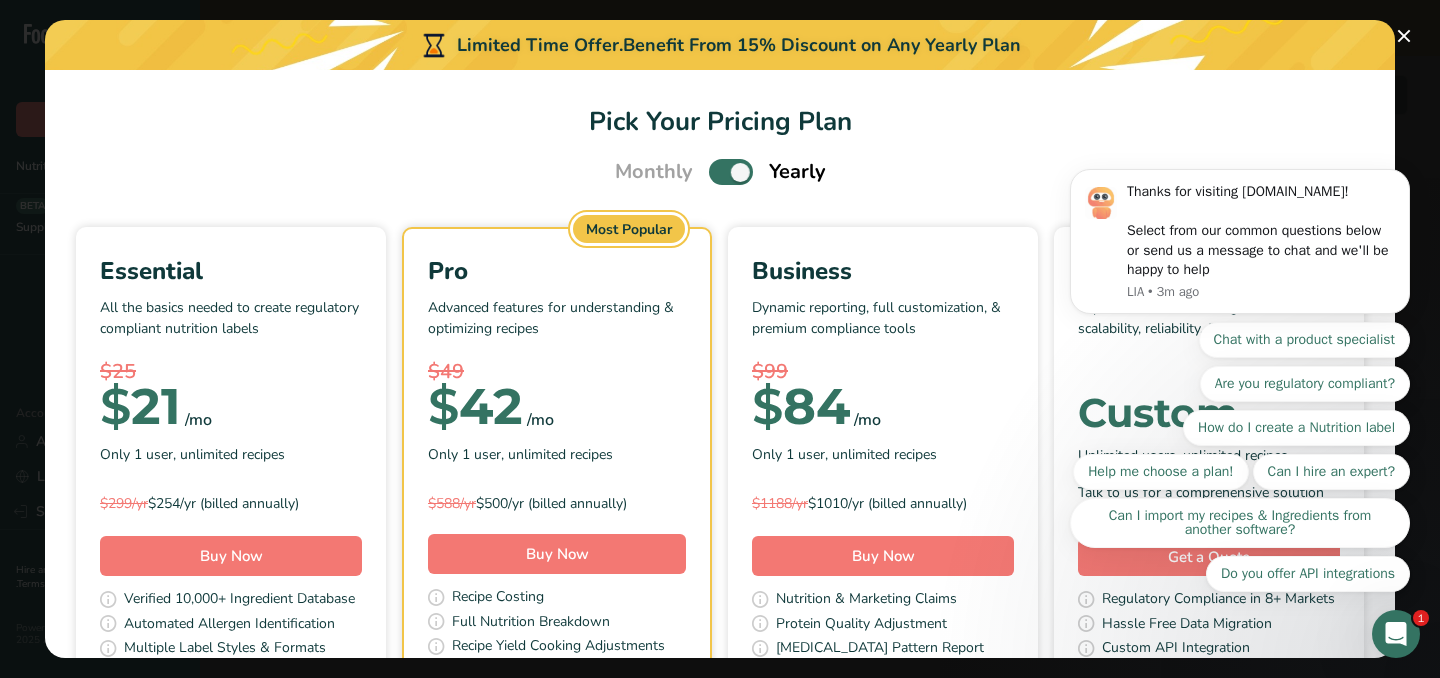 scroll, scrollTop: 0, scrollLeft: 0, axis: both 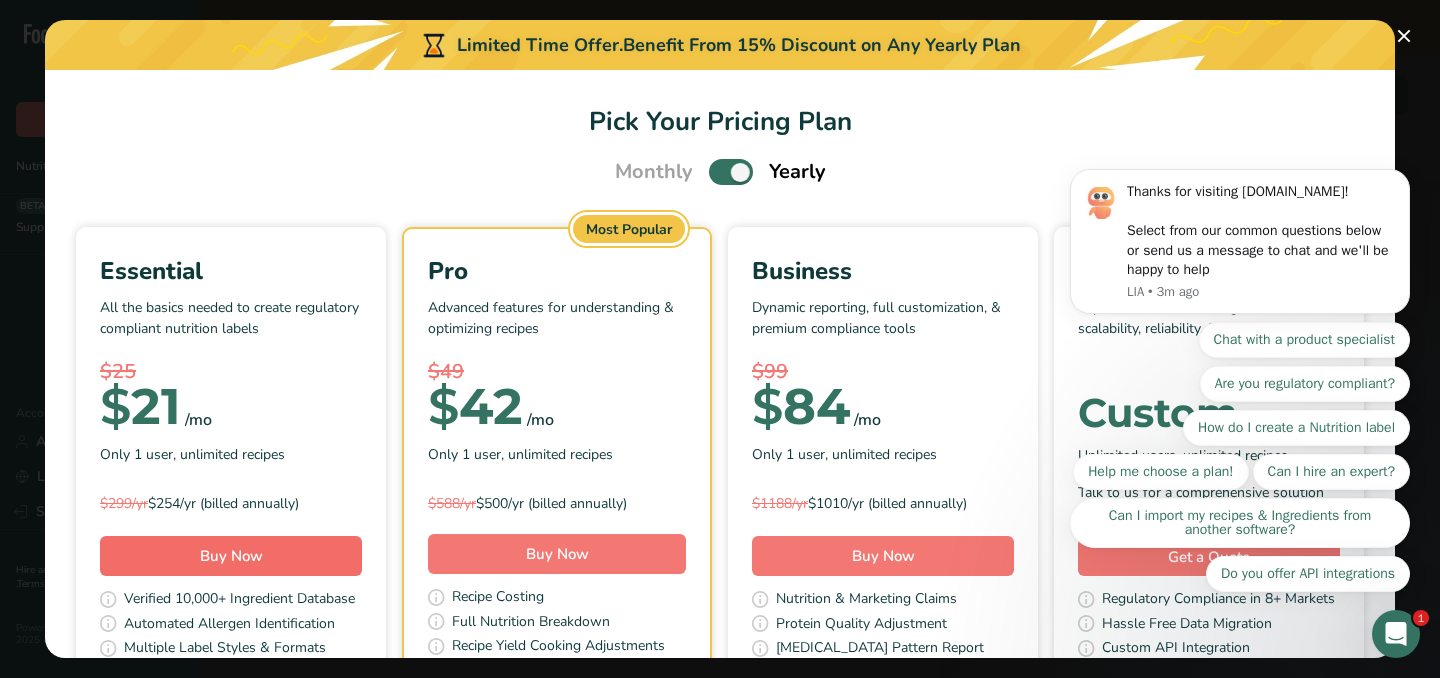 click on "Buy Now" at bounding box center (231, 556) 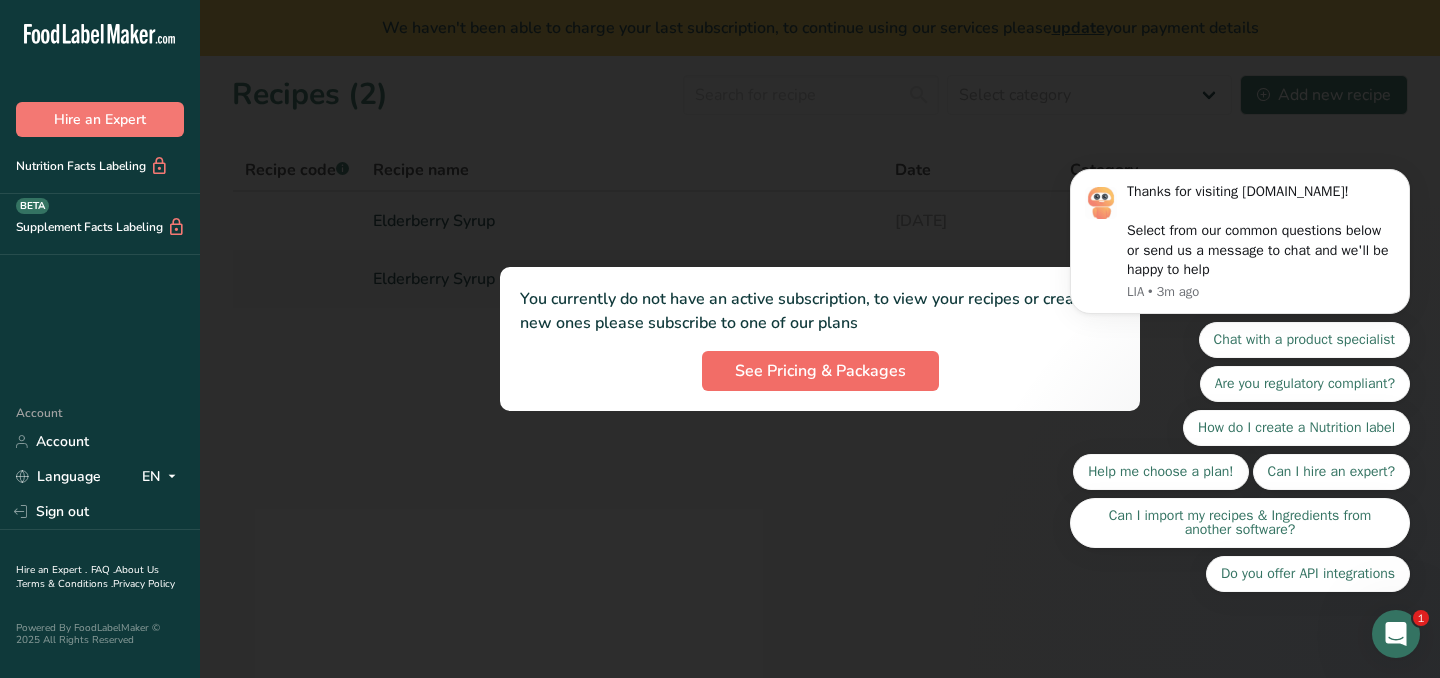 click on "See Pricing & Packages" at bounding box center (820, 371) 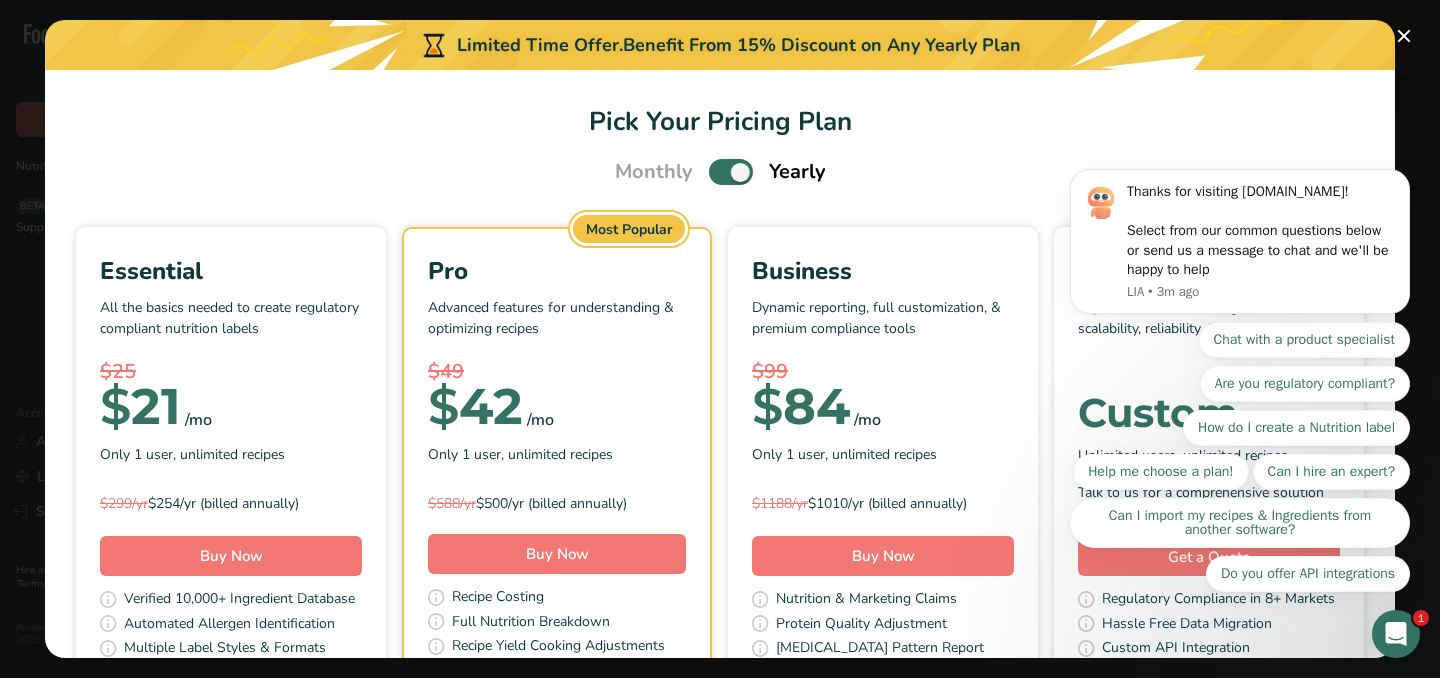 click on "Thanks for visiting [DOMAIN_NAME]! Select from our common questions below or send us a message to chat and we'll be happy to help LIA • 3m ago Chat with a product specialist Are you regulatory compliant? How do I create a Nutrition label Help me choose a plan! Can I hire an expert? Can I import my recipes & Ingredients from another software? Do you offer API integrations" at bounding box center [1240, 204] 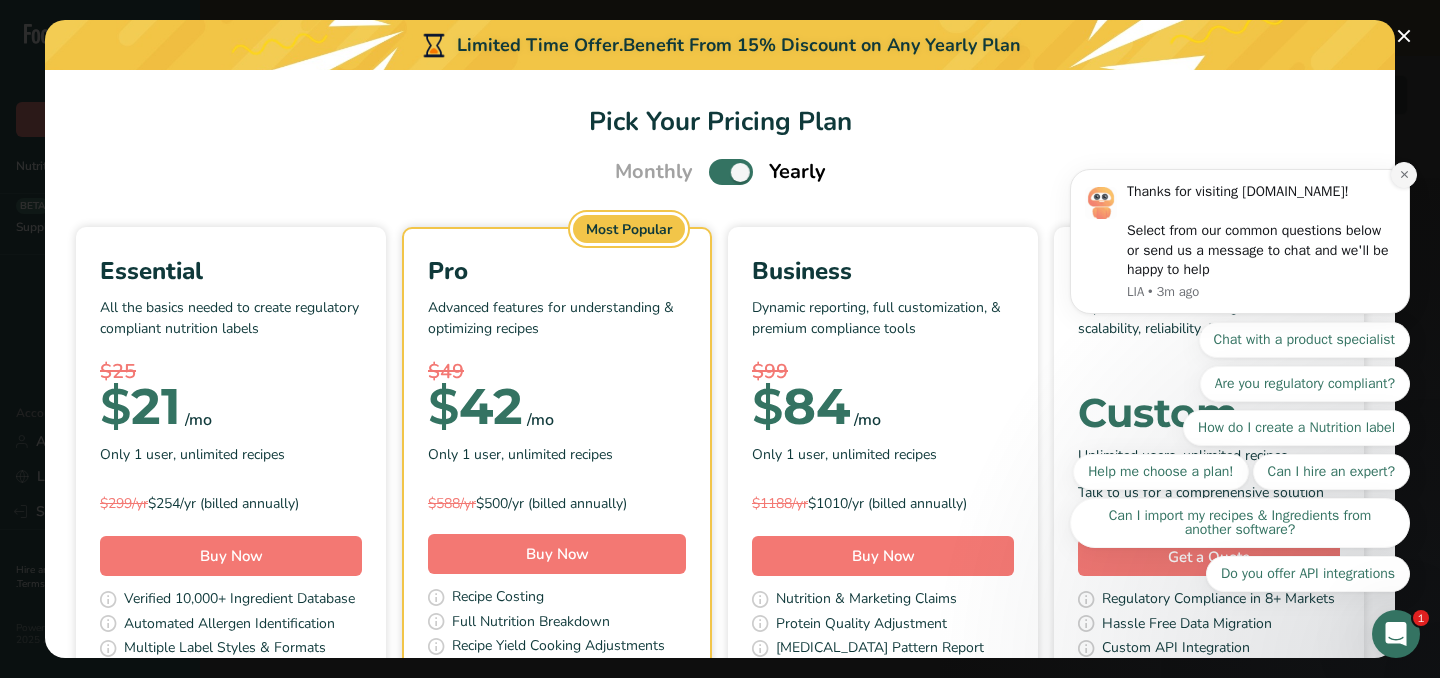 click at bounding box center [1404, 175] 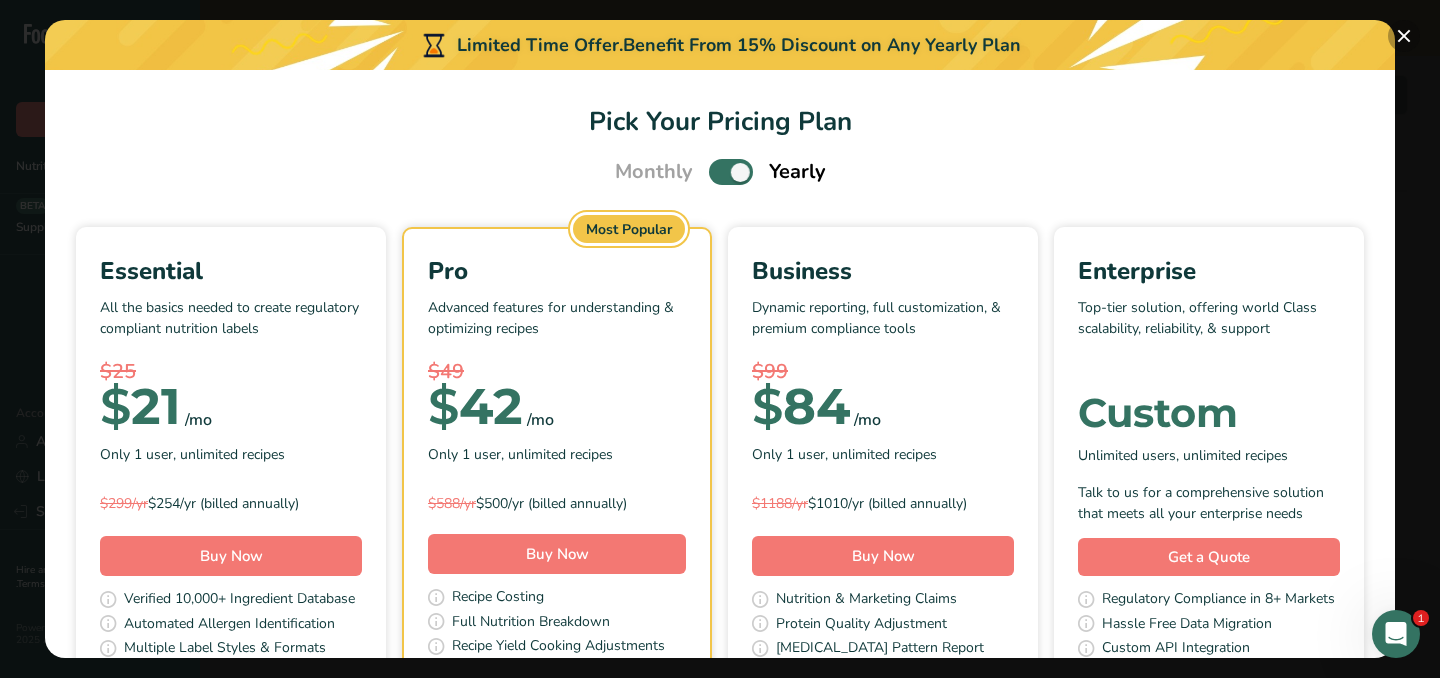 click at bounding box center [1404, 36] 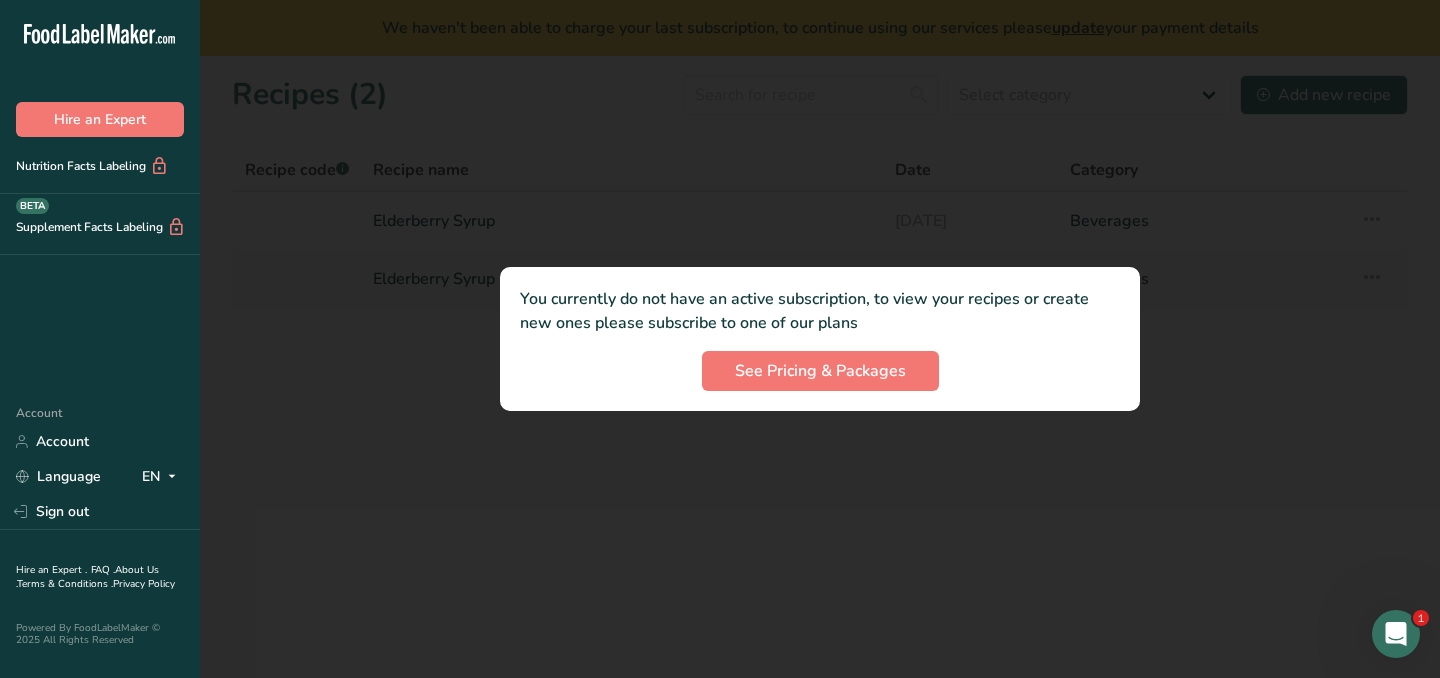 click at bounding box center [820, 339] 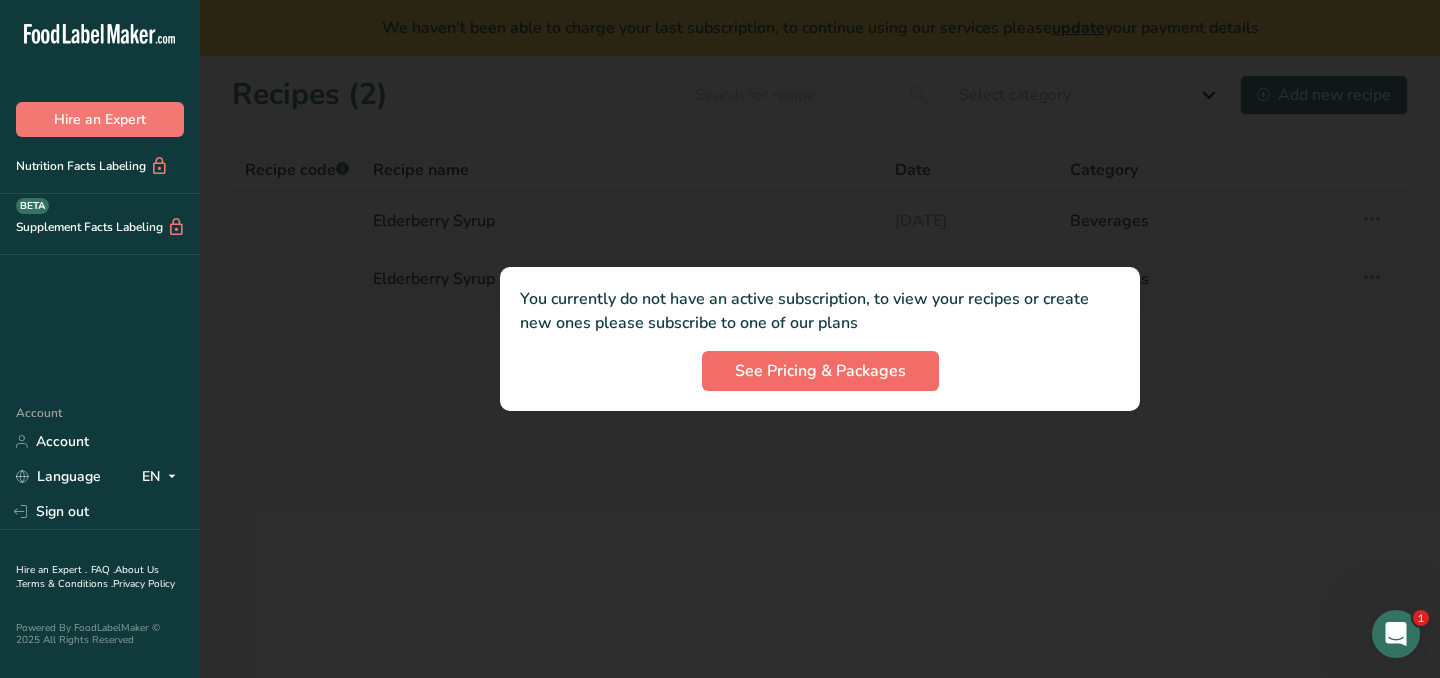 click on "See Pricing & Packages" at bounding box center (820, 371) 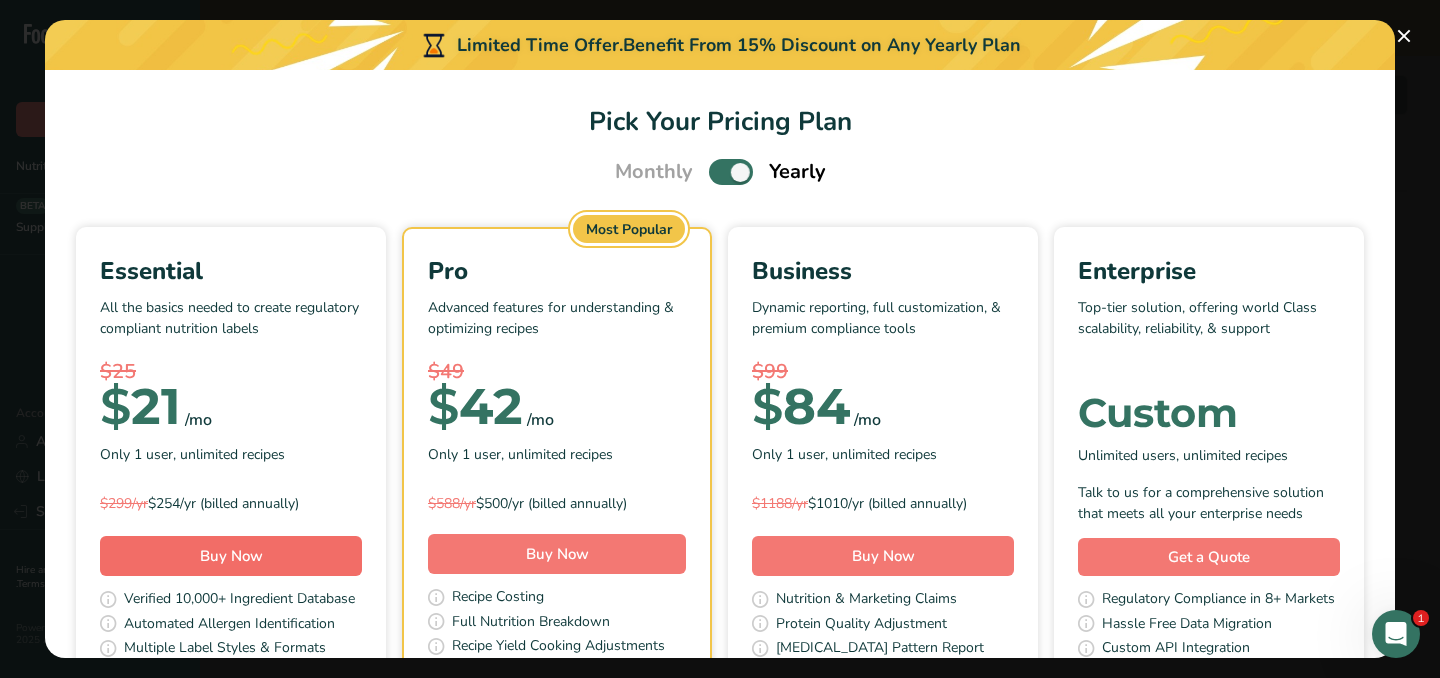 click on "Buy Now" at bounding box center (231, 556) 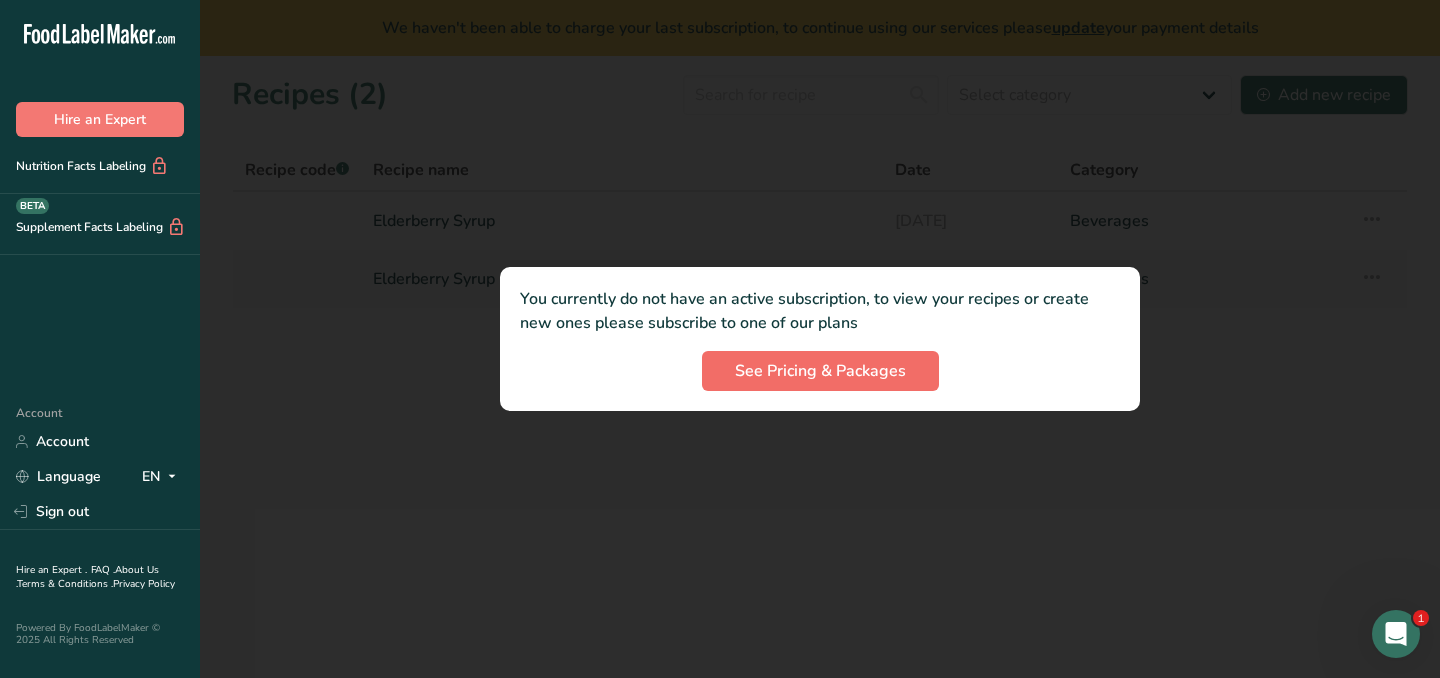 click on "See Pricing & Packages" at bounding box center (820, 371) 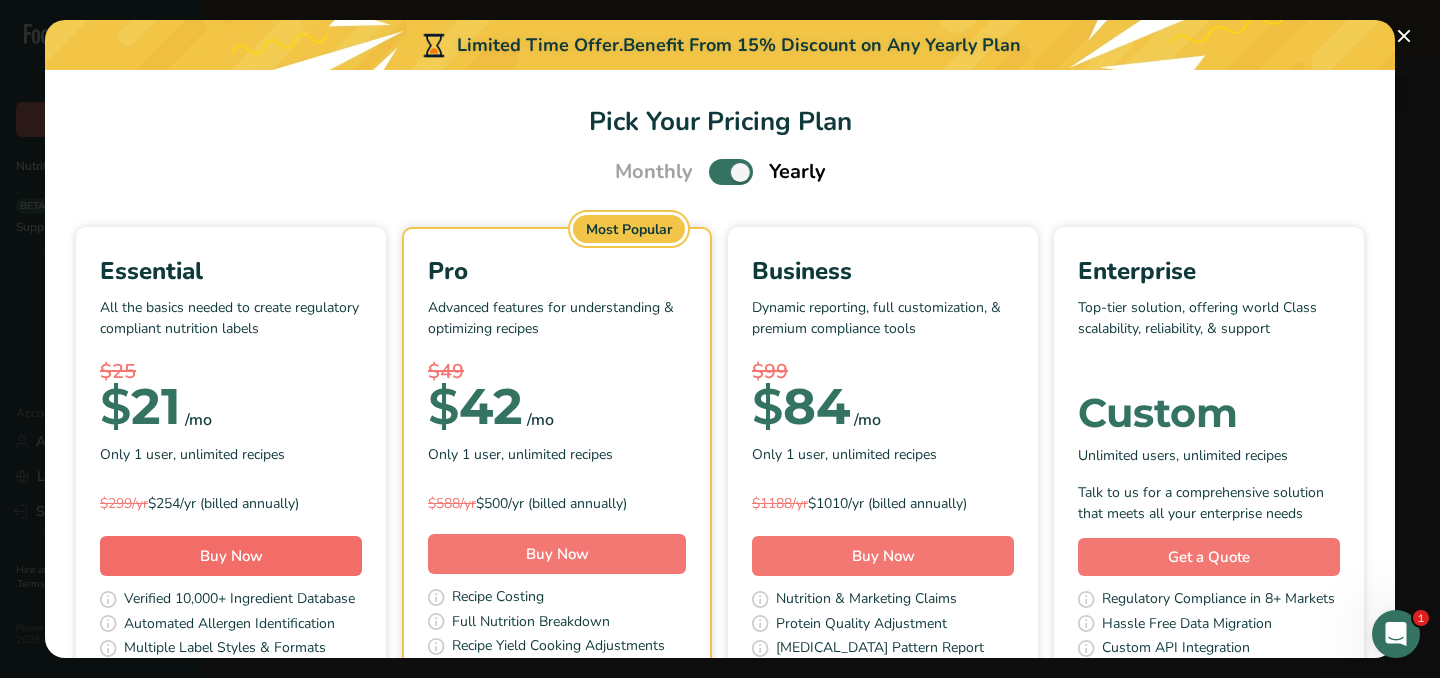 click on "Buy Now" at bounding box center (231, 556) 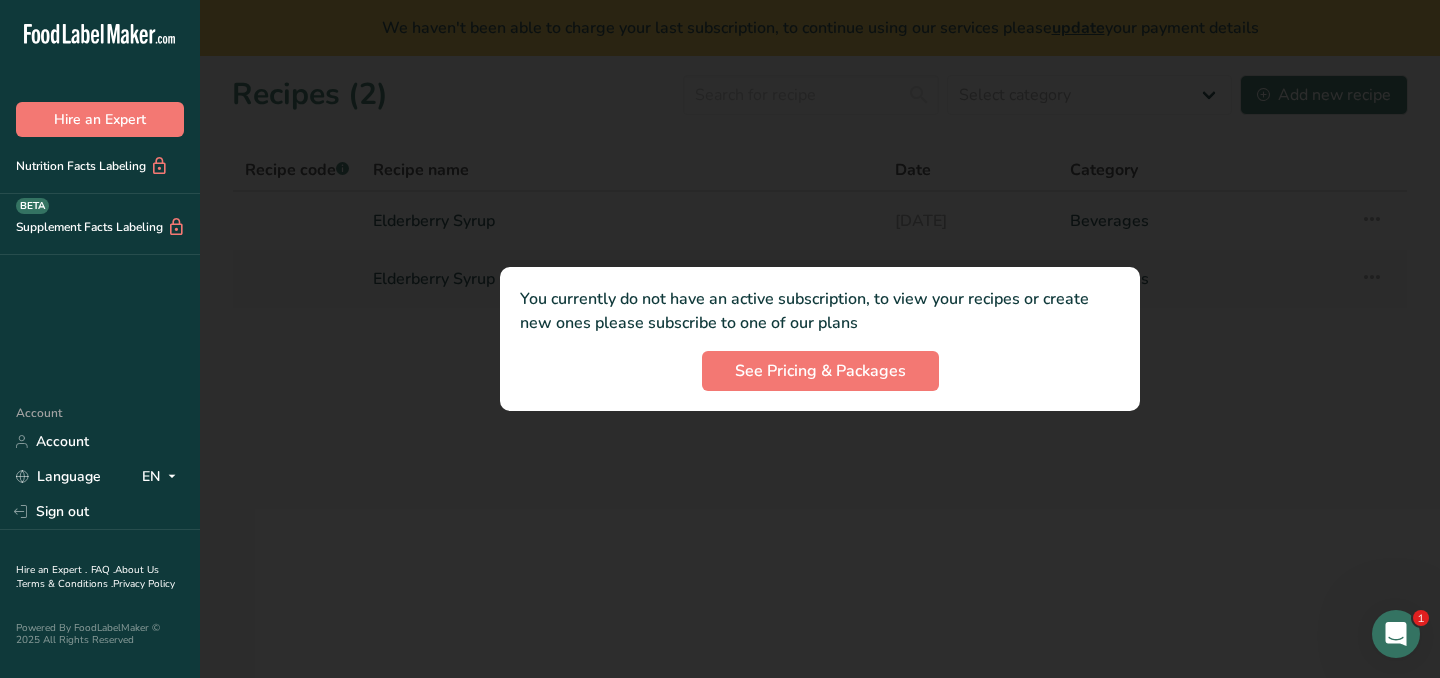 scroll, scrollTop: 0, scrollLeft: 0, axis: both 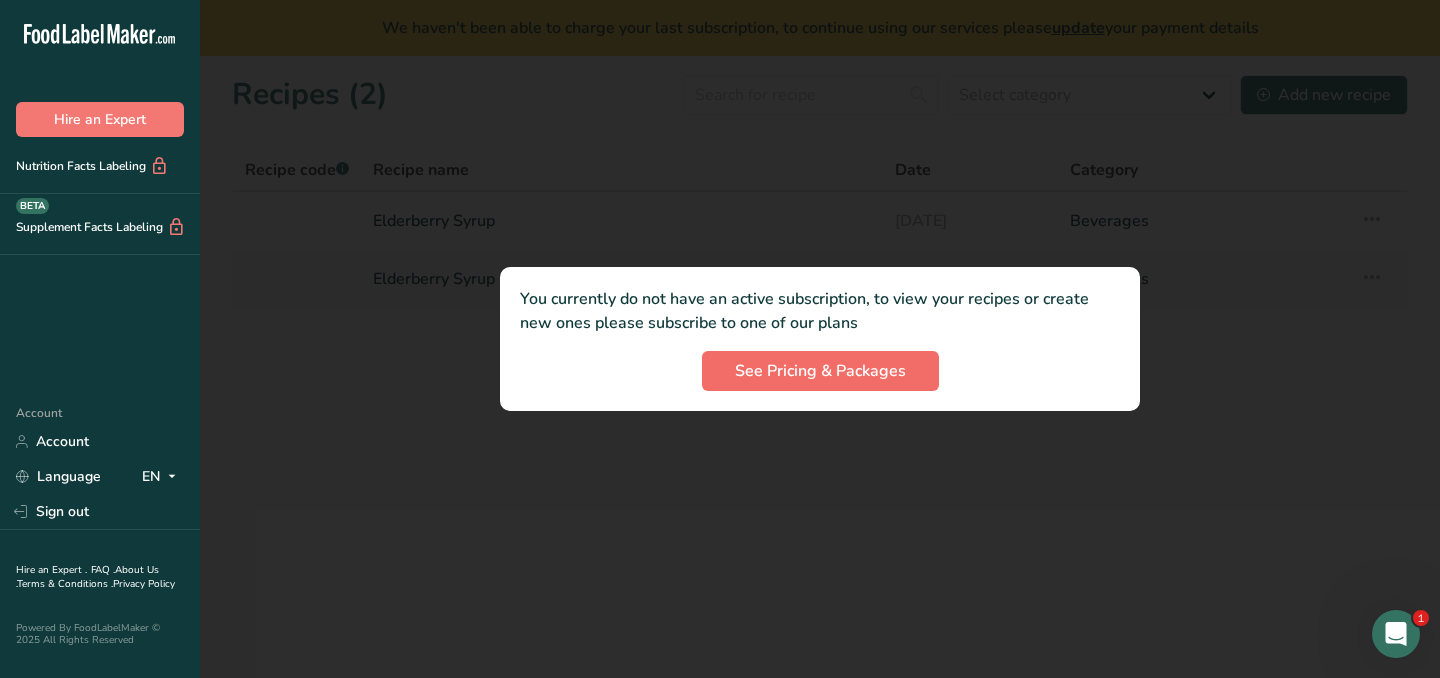 click on "See Pricing & Packages" at bounding box center [820, 371] 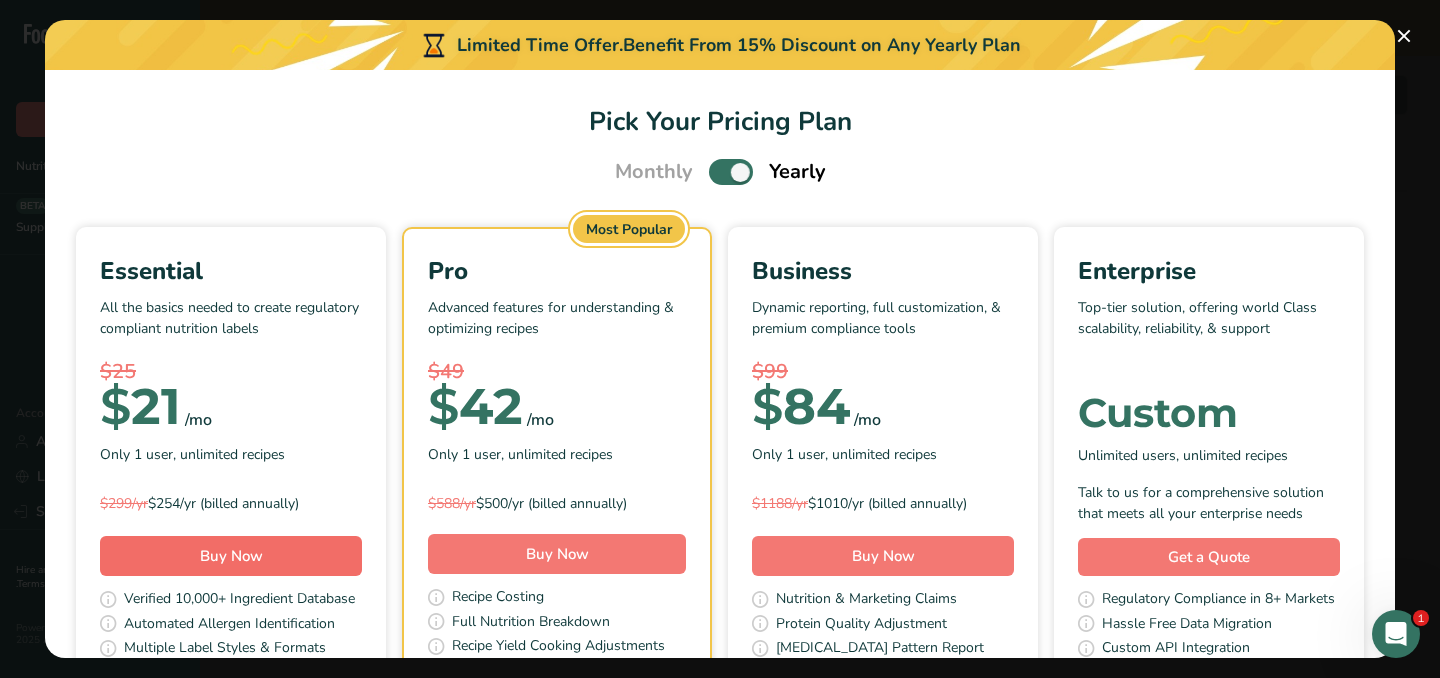 click on "Buy Now" at bounding box center [231, 556] 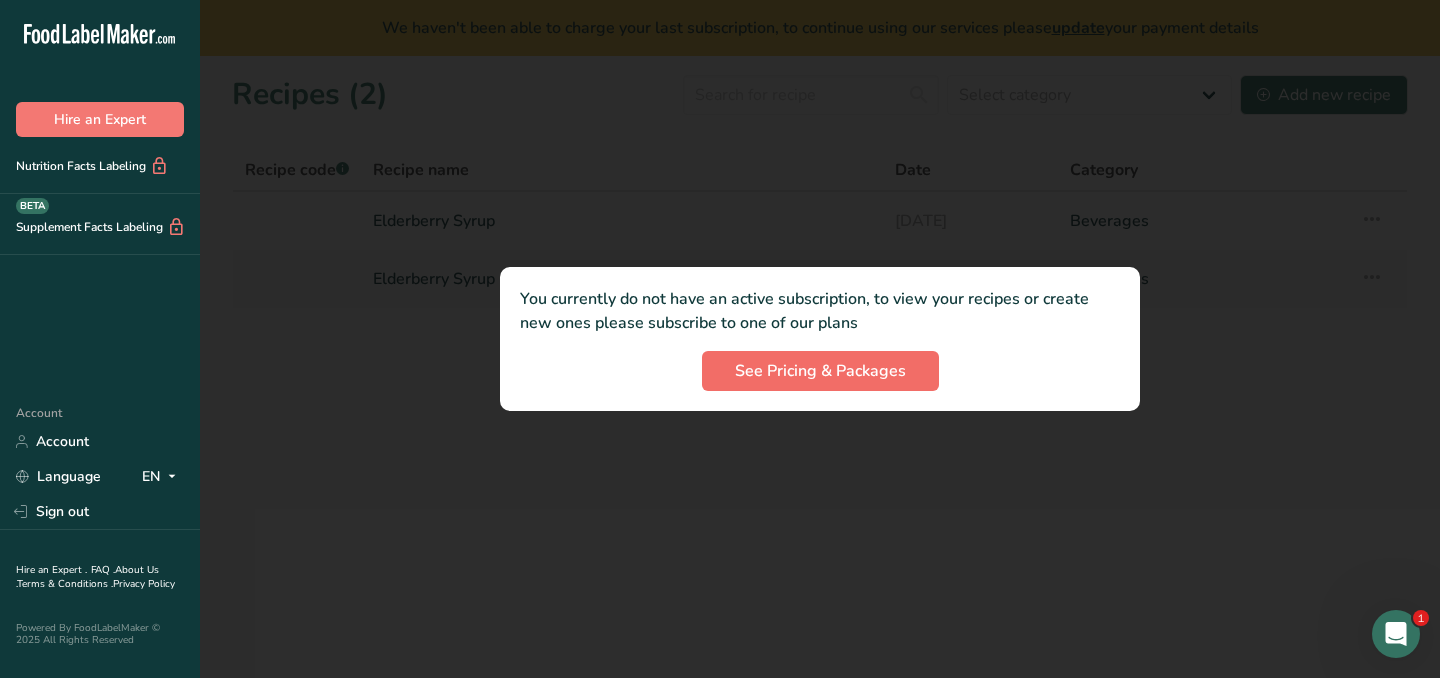 click on "See Pricing & Packages" at bounding box center [820, 371] 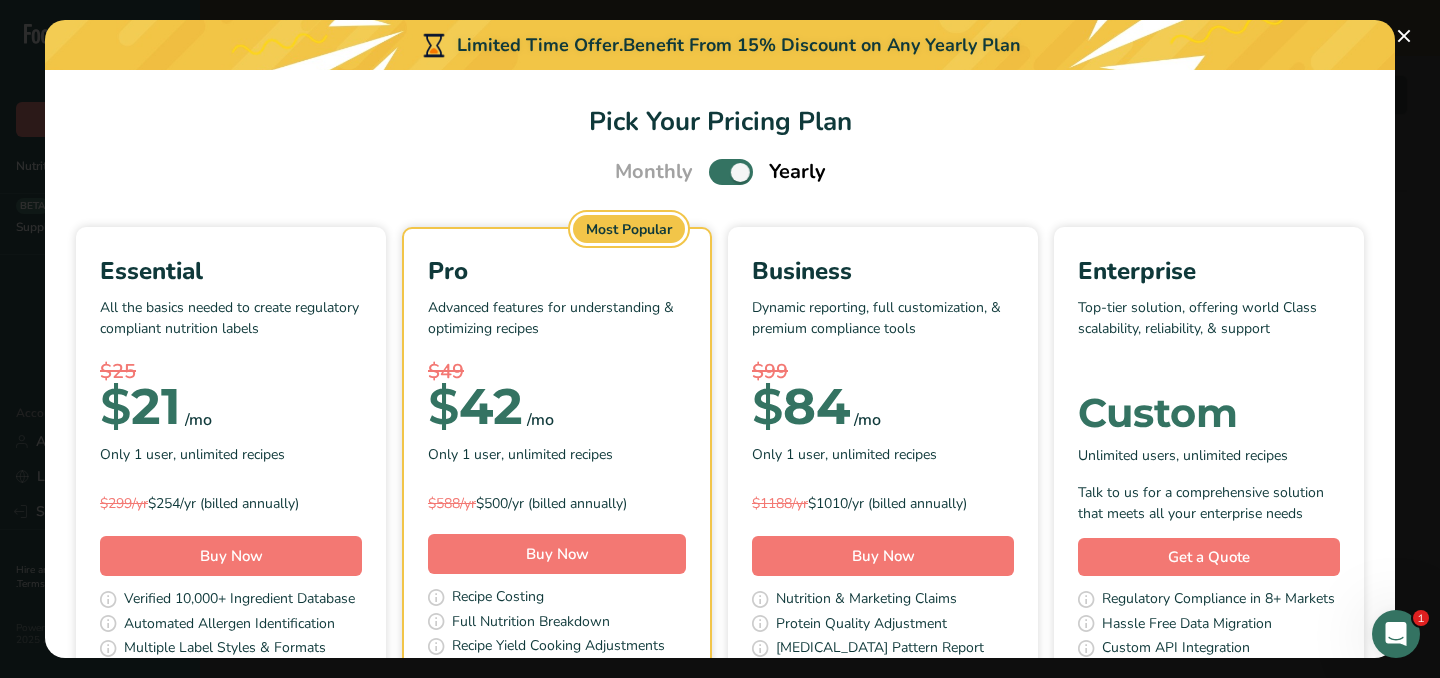 click at bounding box center (731, 171) 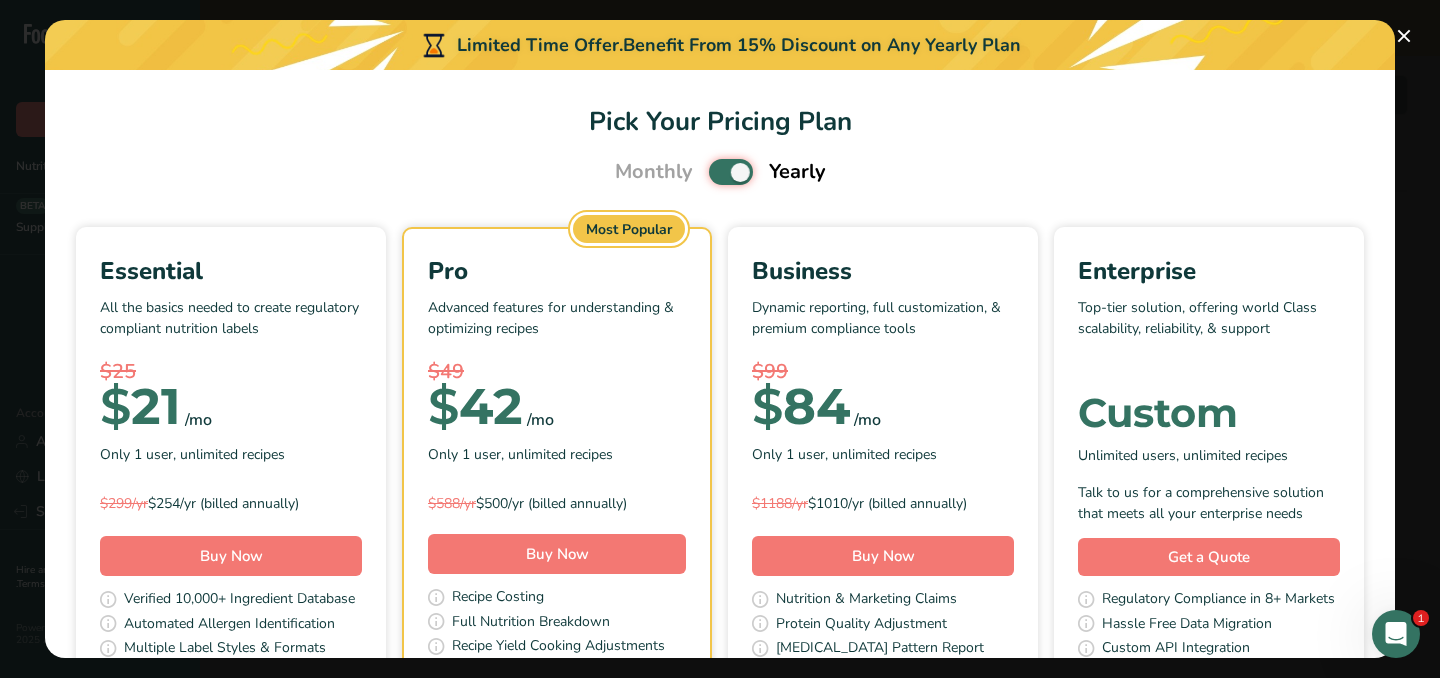 click at bounding box center (715, 172) 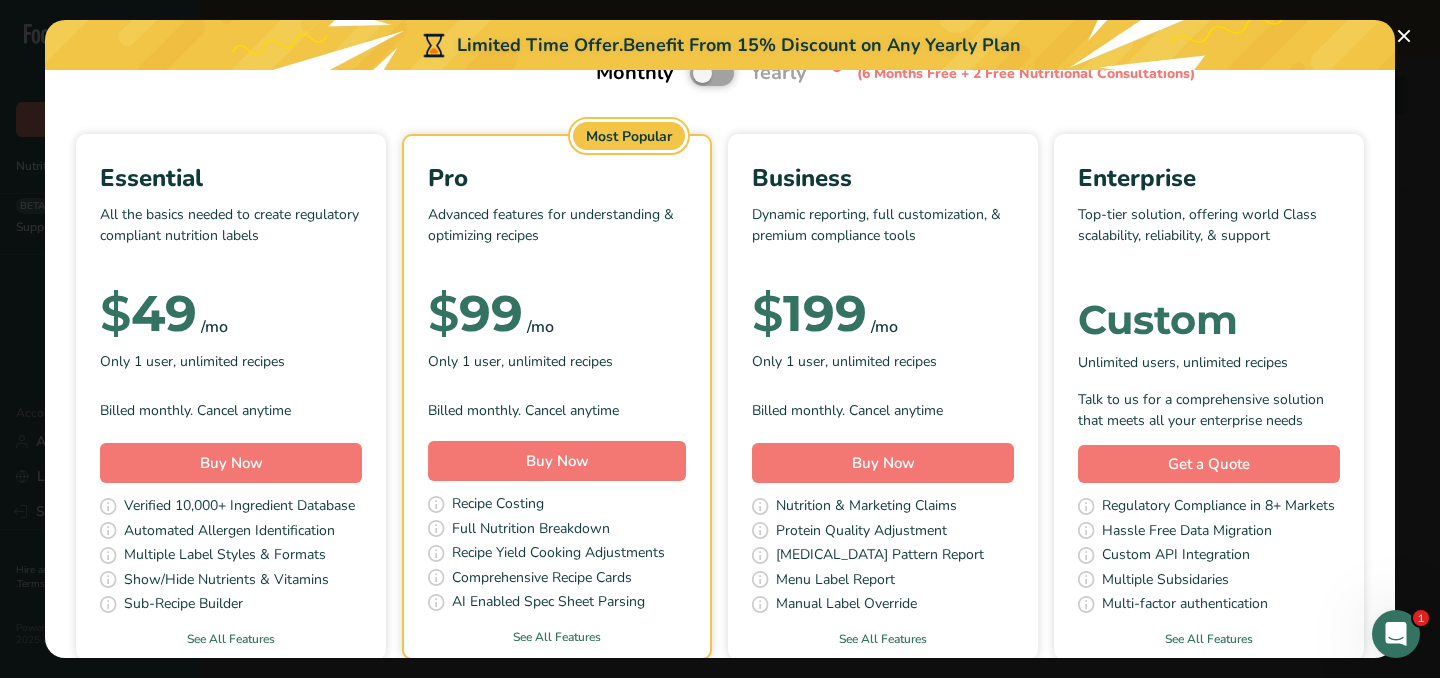 scroll, scrollTop: 162, scrollLeft: 0, axis: vertical 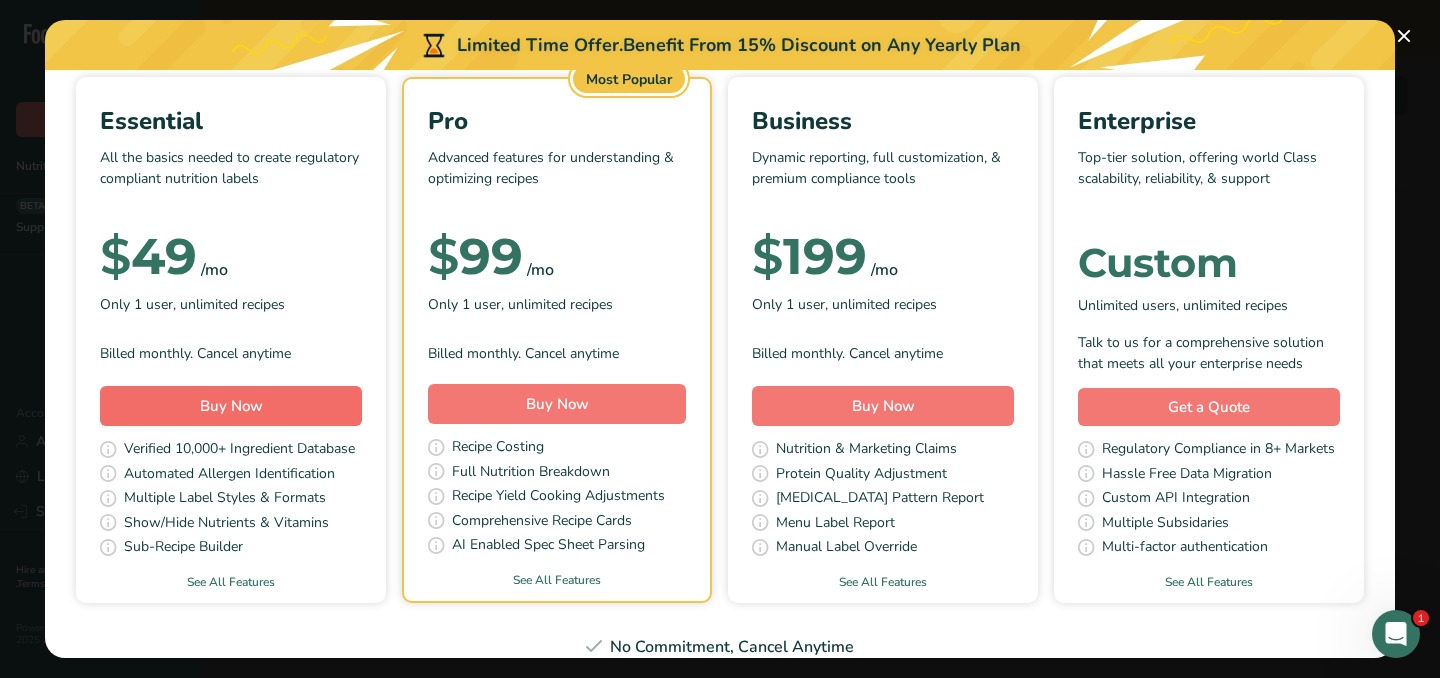 click on "Buy Now" at bounding box center (231, 406) 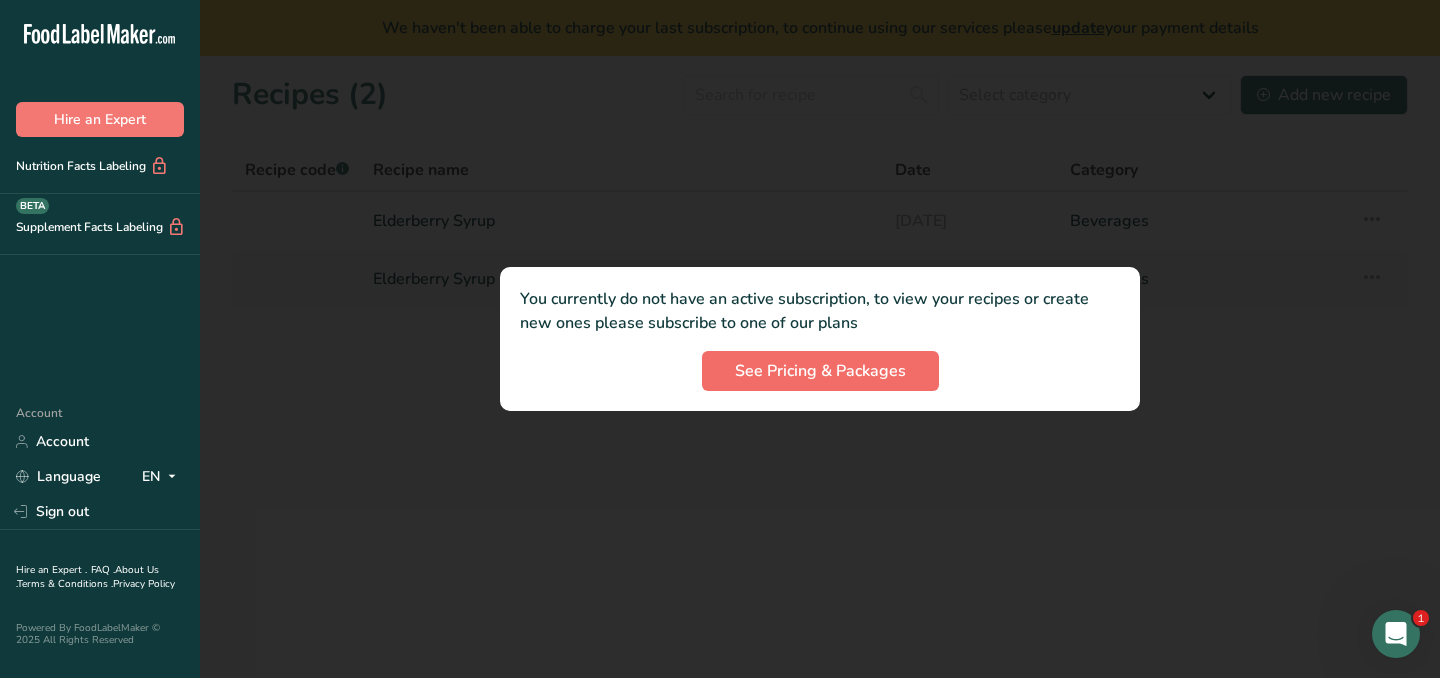 click on "See Pricing & Packages" at bounding box center [820, 371] 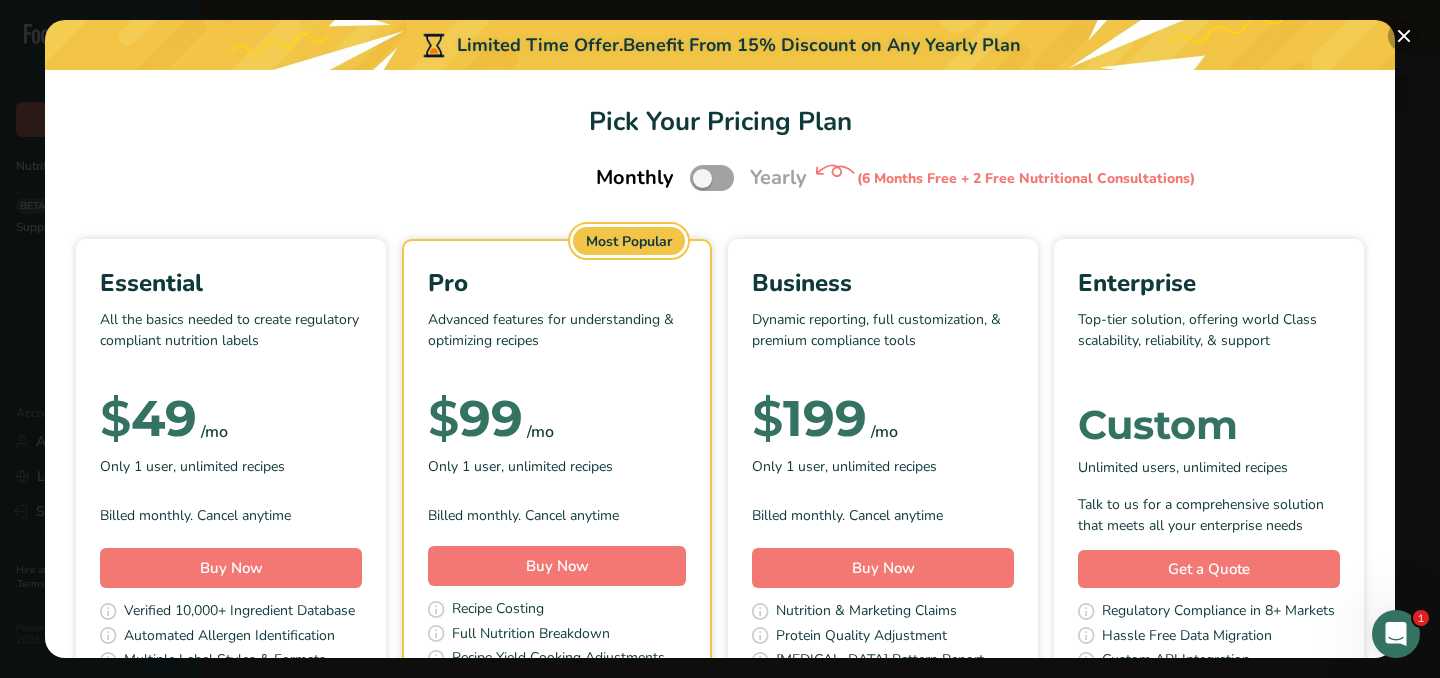click at bounding box center [1404, 36] 